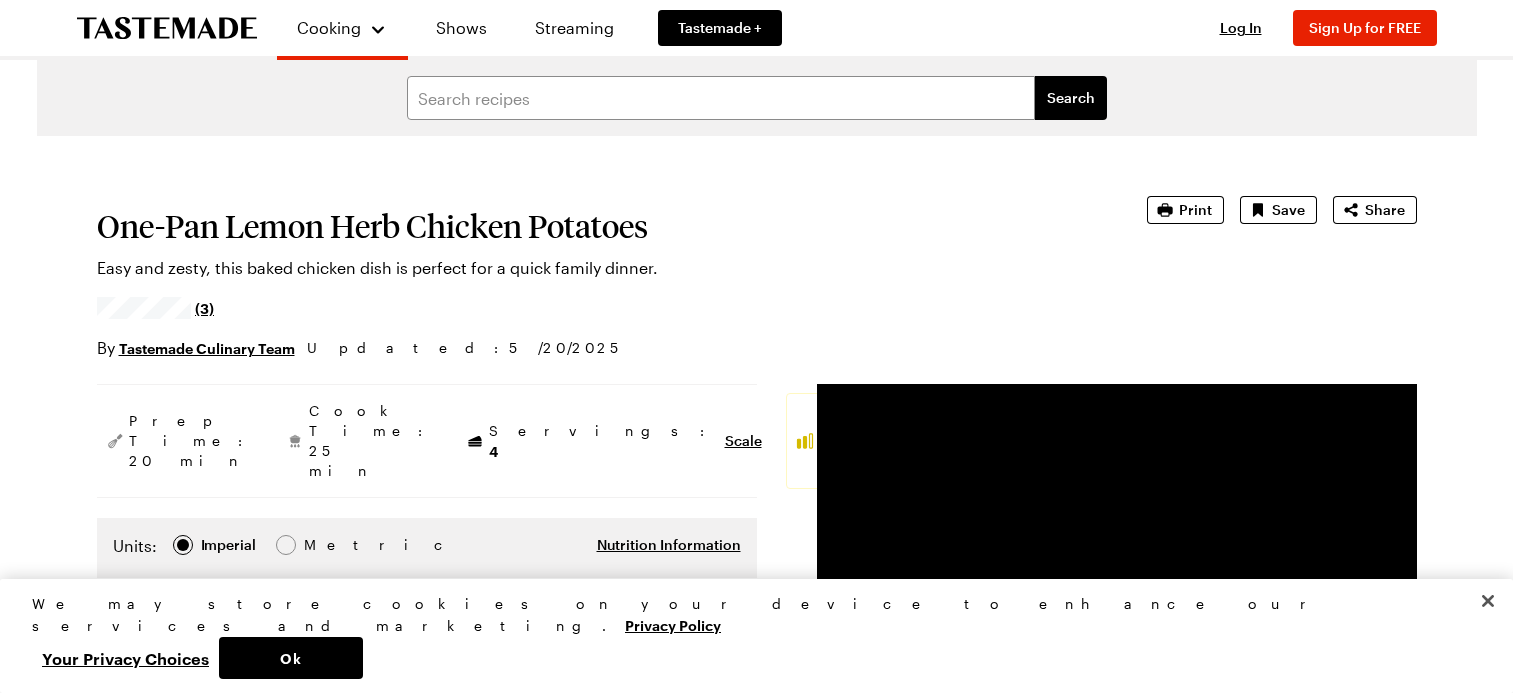 scroll, scrollTop: 0, scrollLeft: 0, axis: both 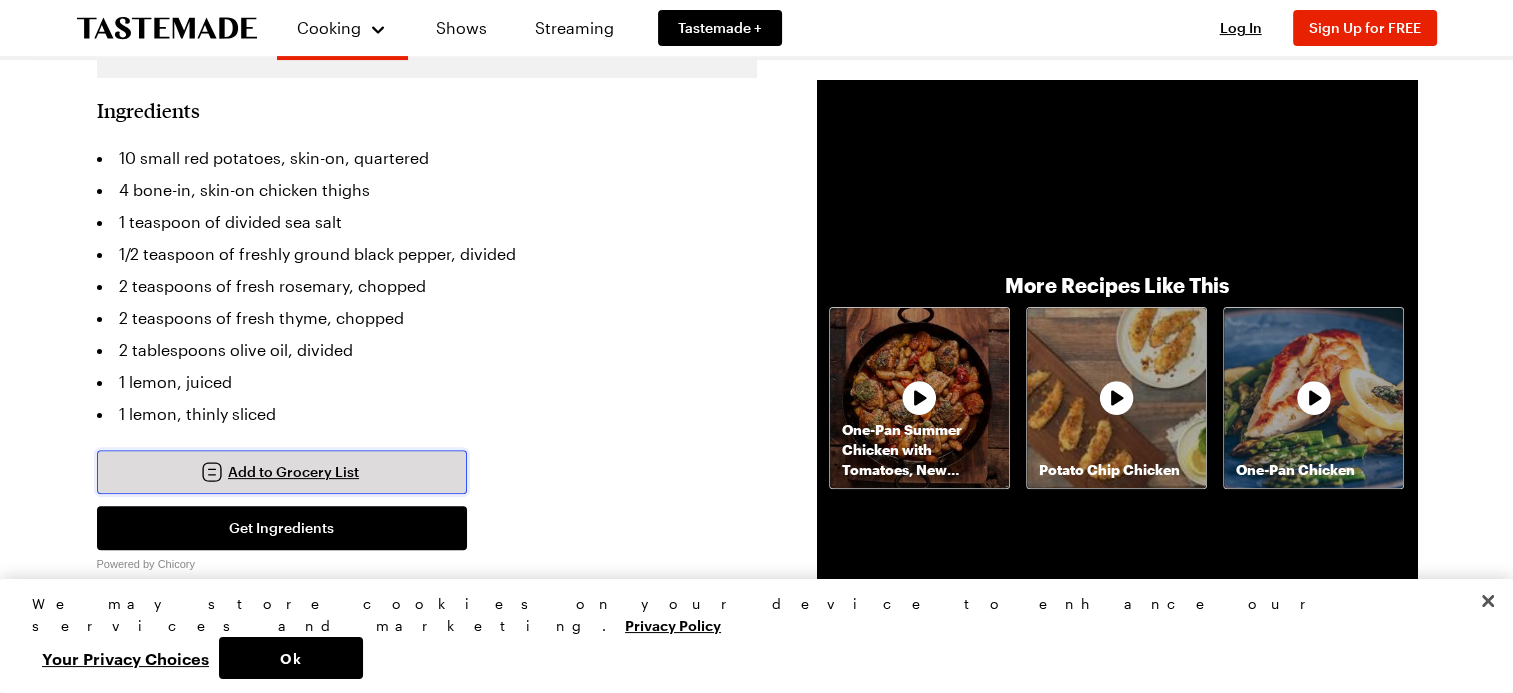 click on "Add to Grocery List" at bounding box center (293, 472) 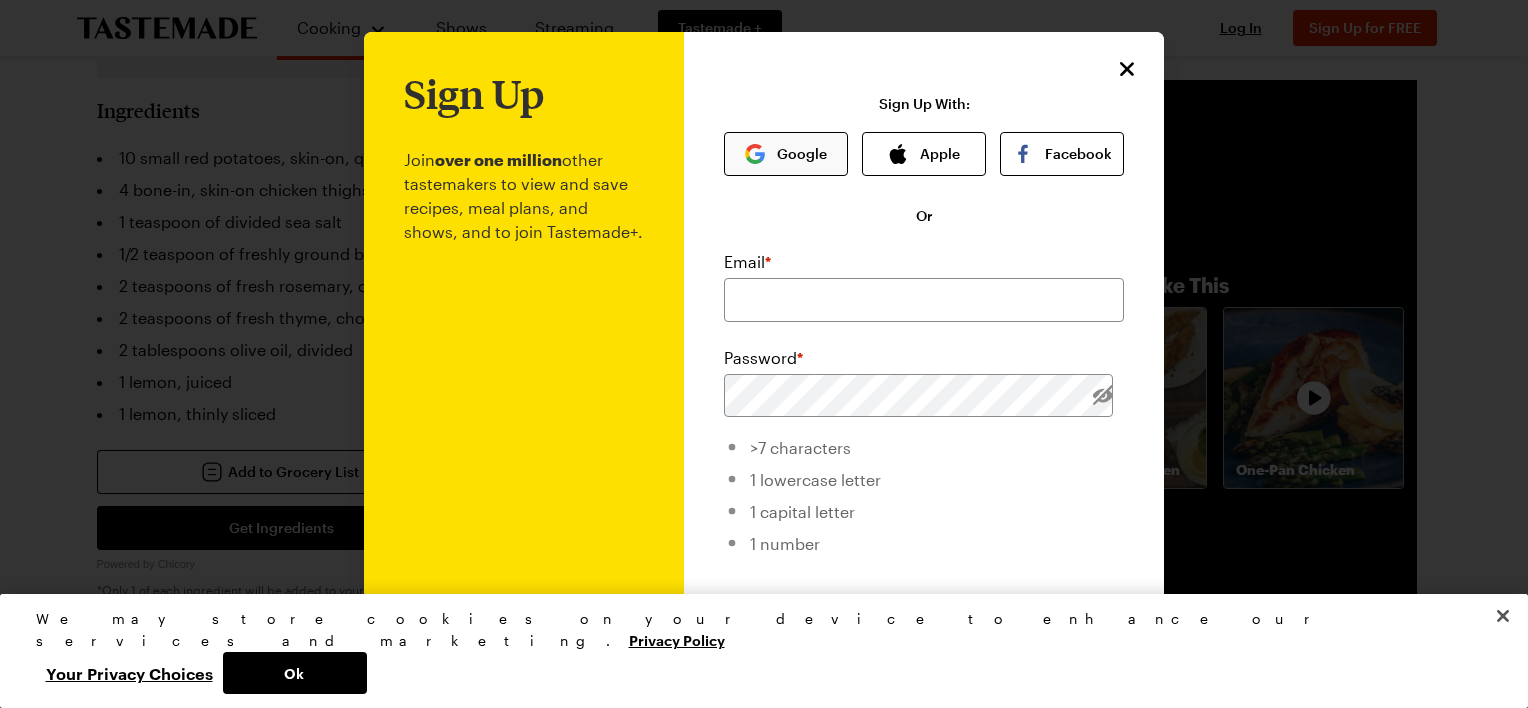 click on "Google" at bounding box center [786, 154] 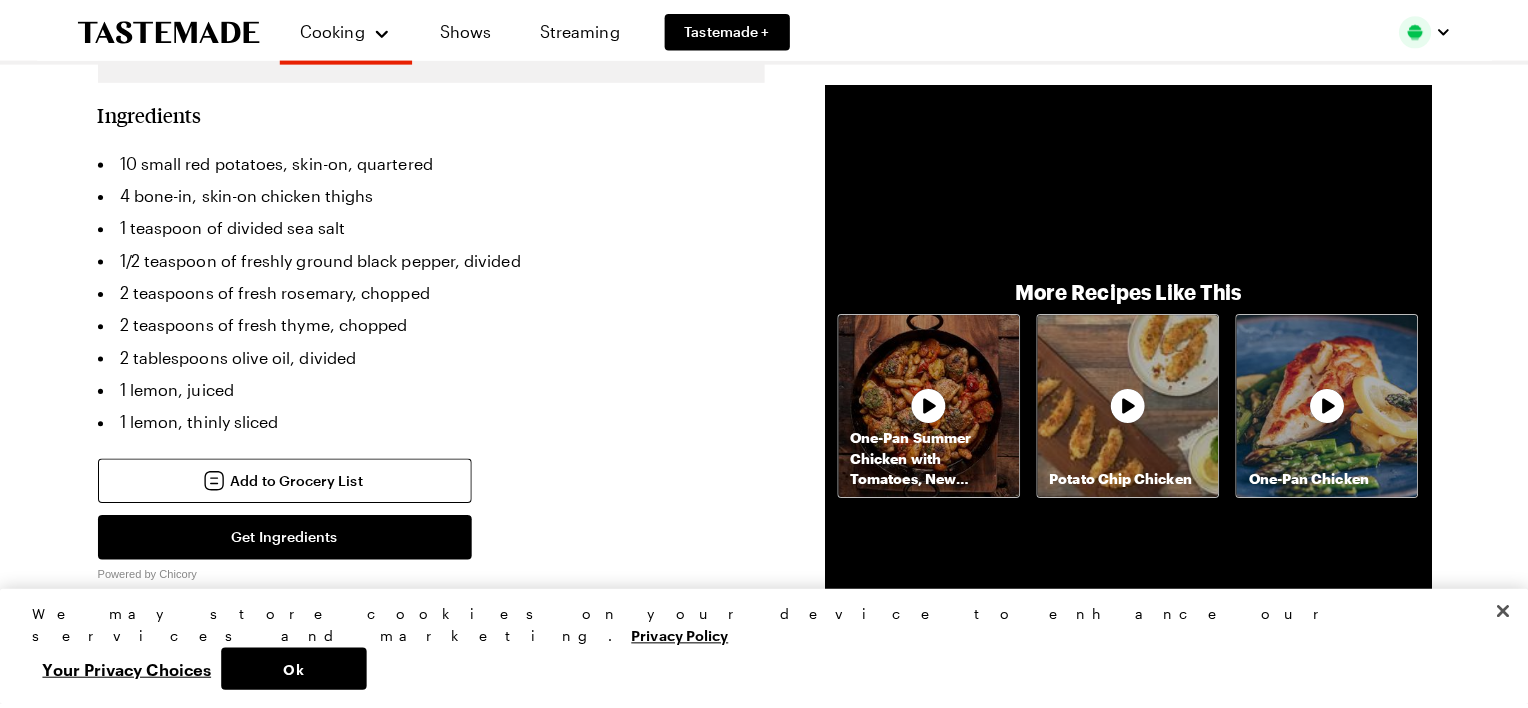 scroll, scrollTop: 0, scrollLeft: 0, axis: both 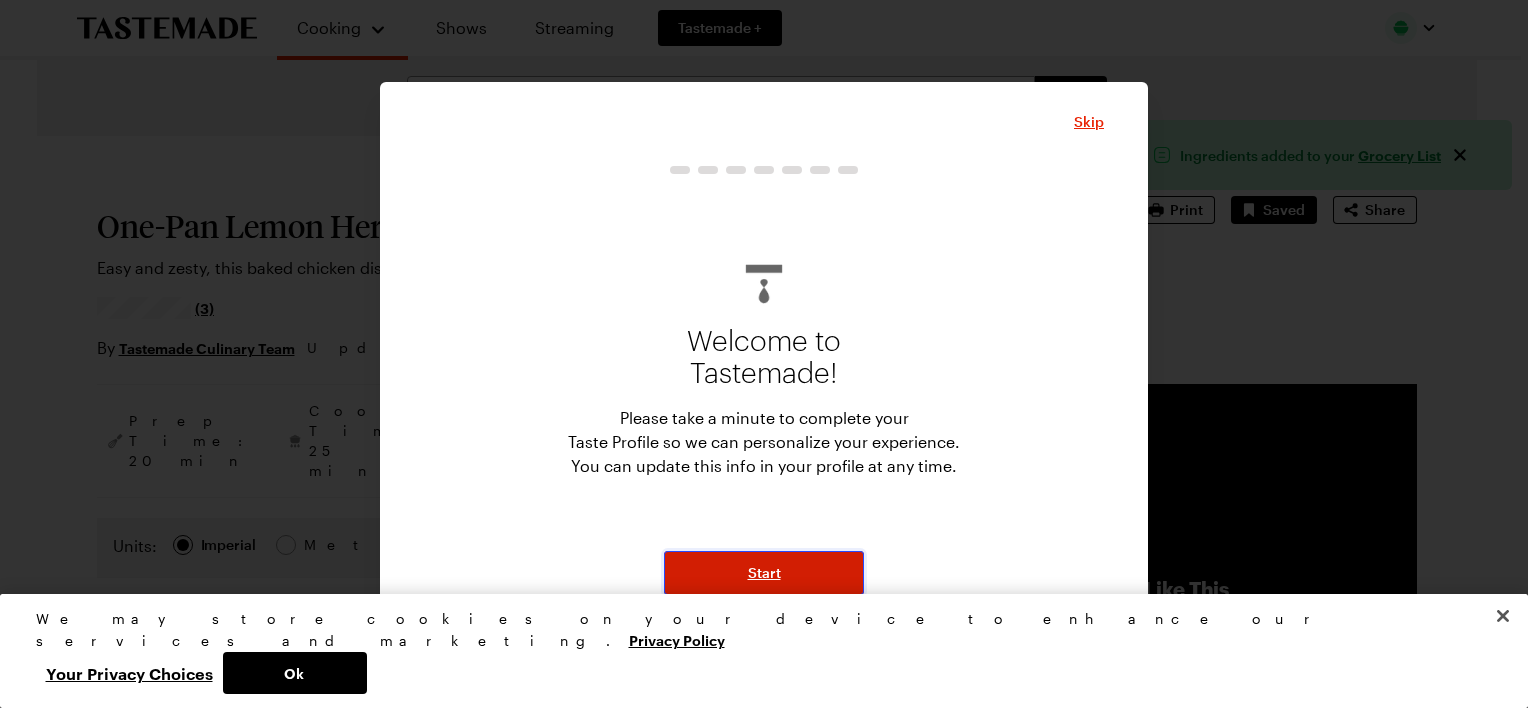 click on "Start" at bounding box center (764, 573) 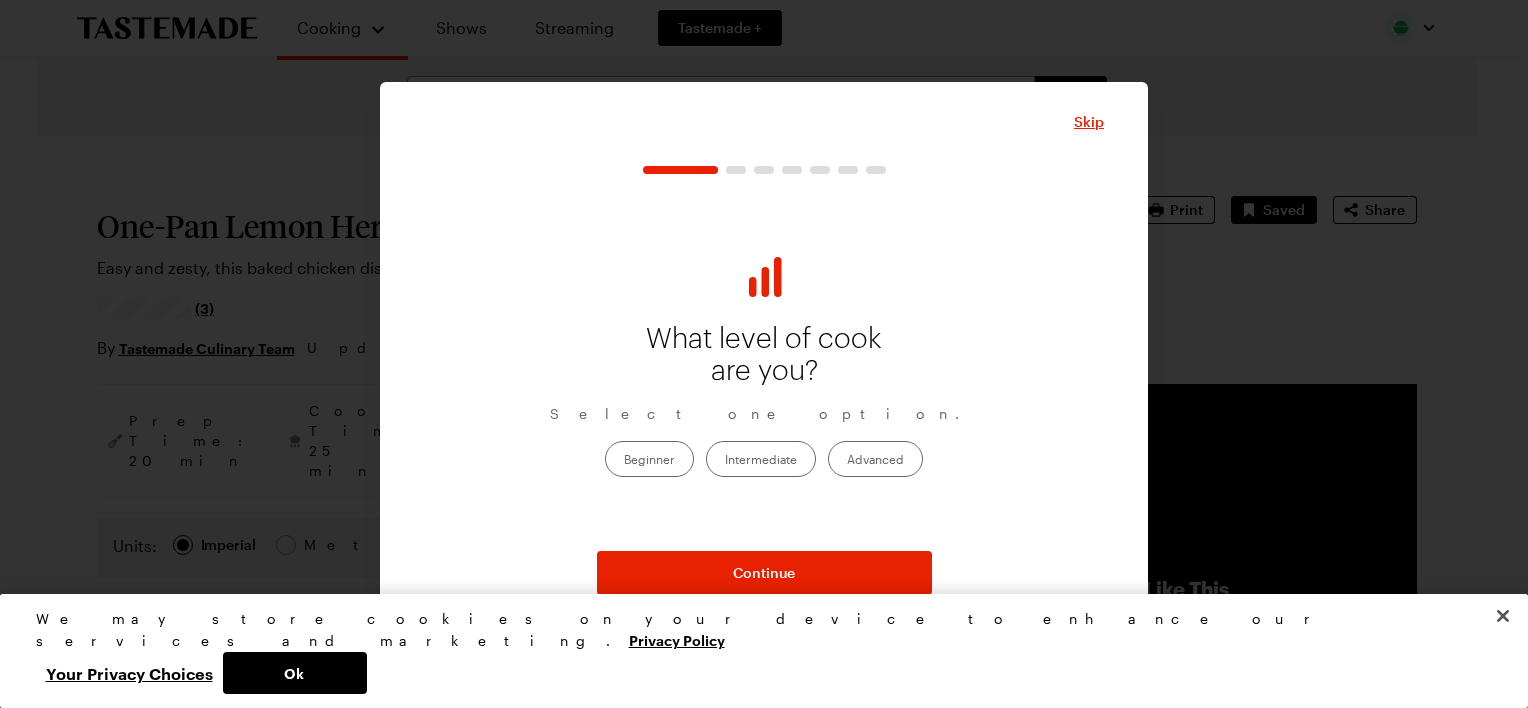 click on "Intermediate" at bounding box center (761, 459) 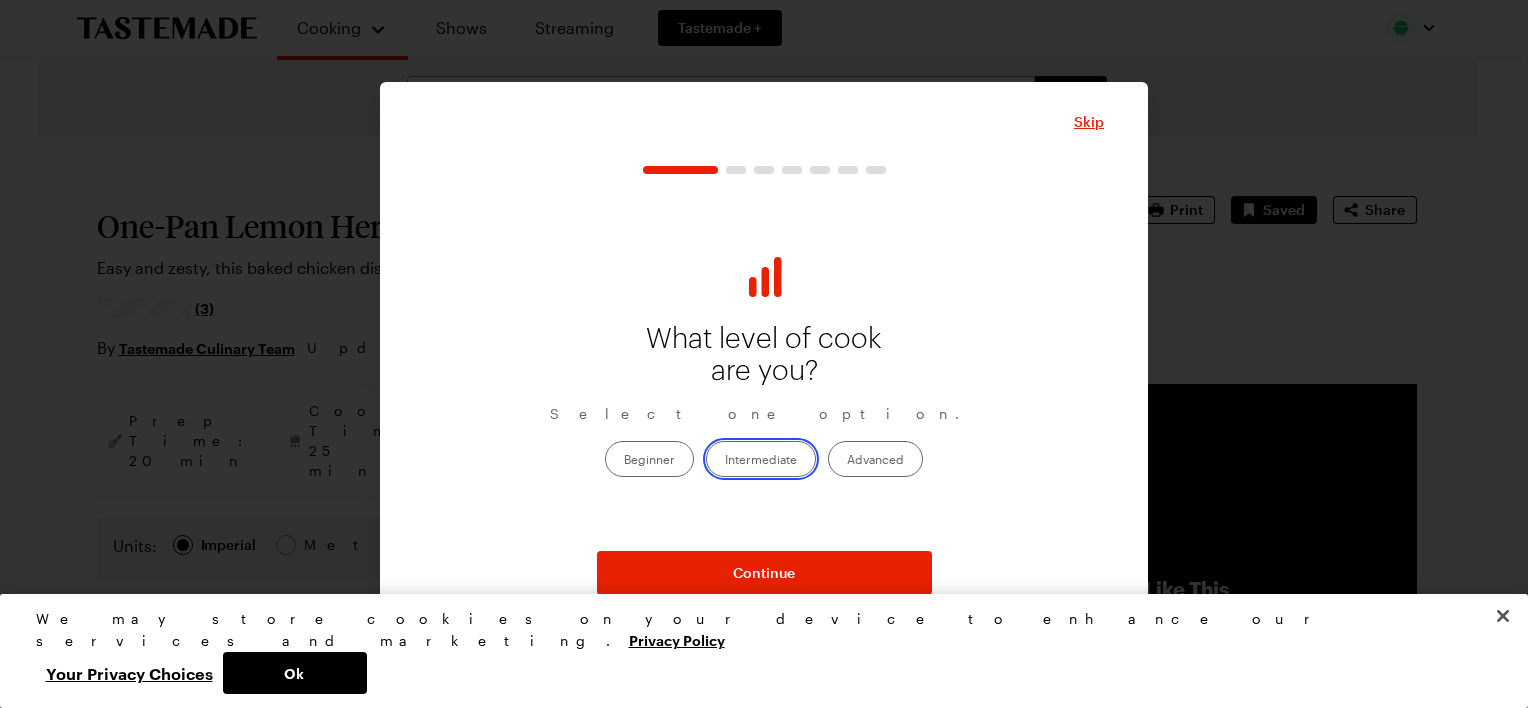 click on "Intermediate" at bounding box center [725, 461] 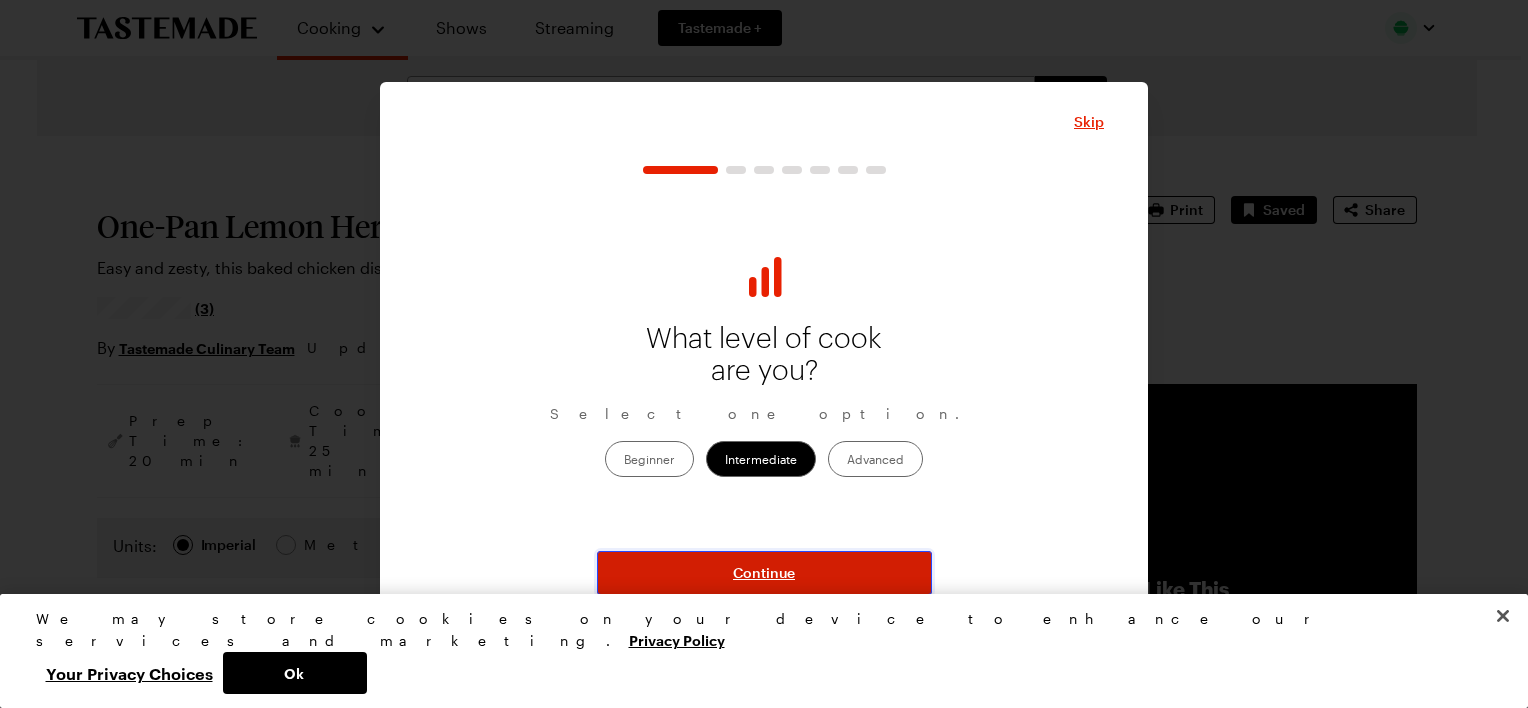 click on "Continue" at bounding box center [764, 573] 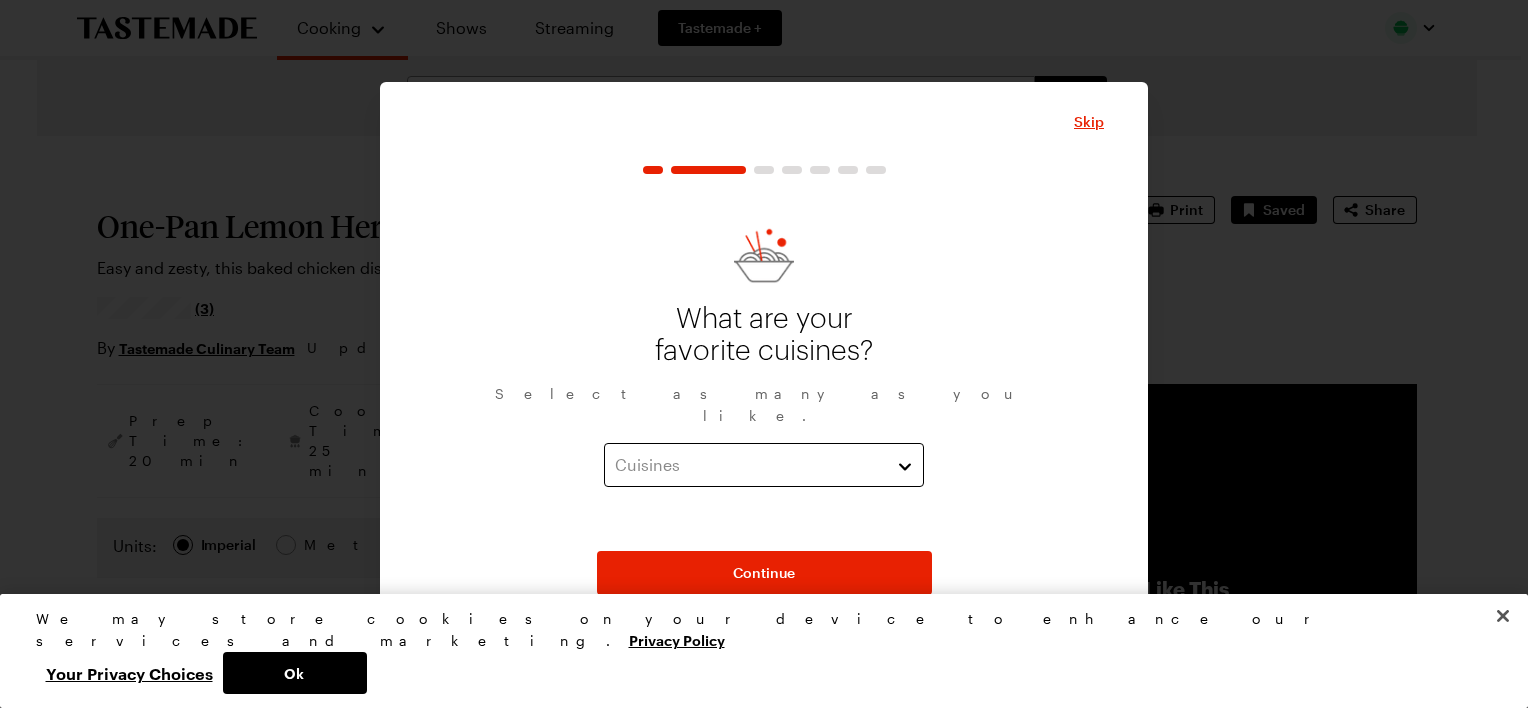 click on "Cuisines" at bounding box center (764, 465) 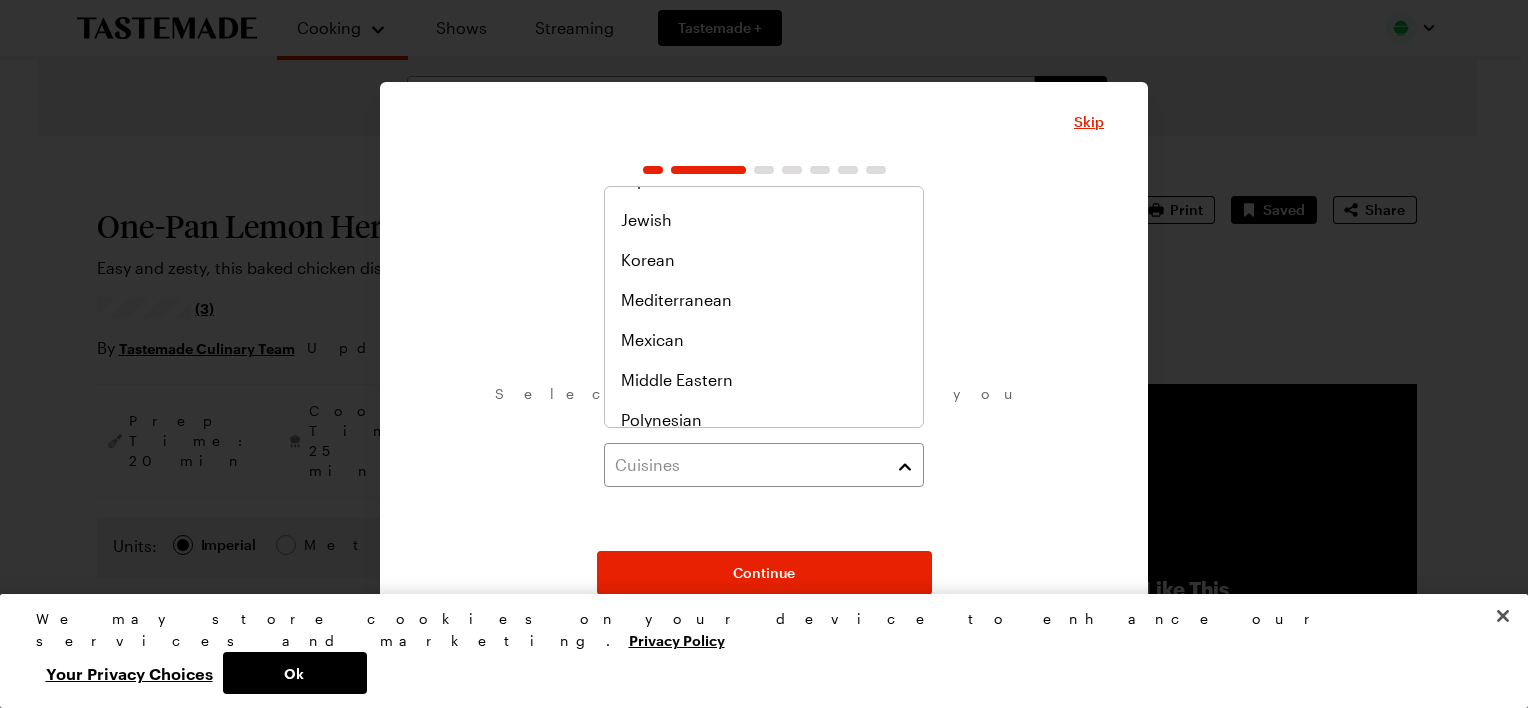 scroll, scrollTop: 740, scrollLeft: 0, axis: vertical 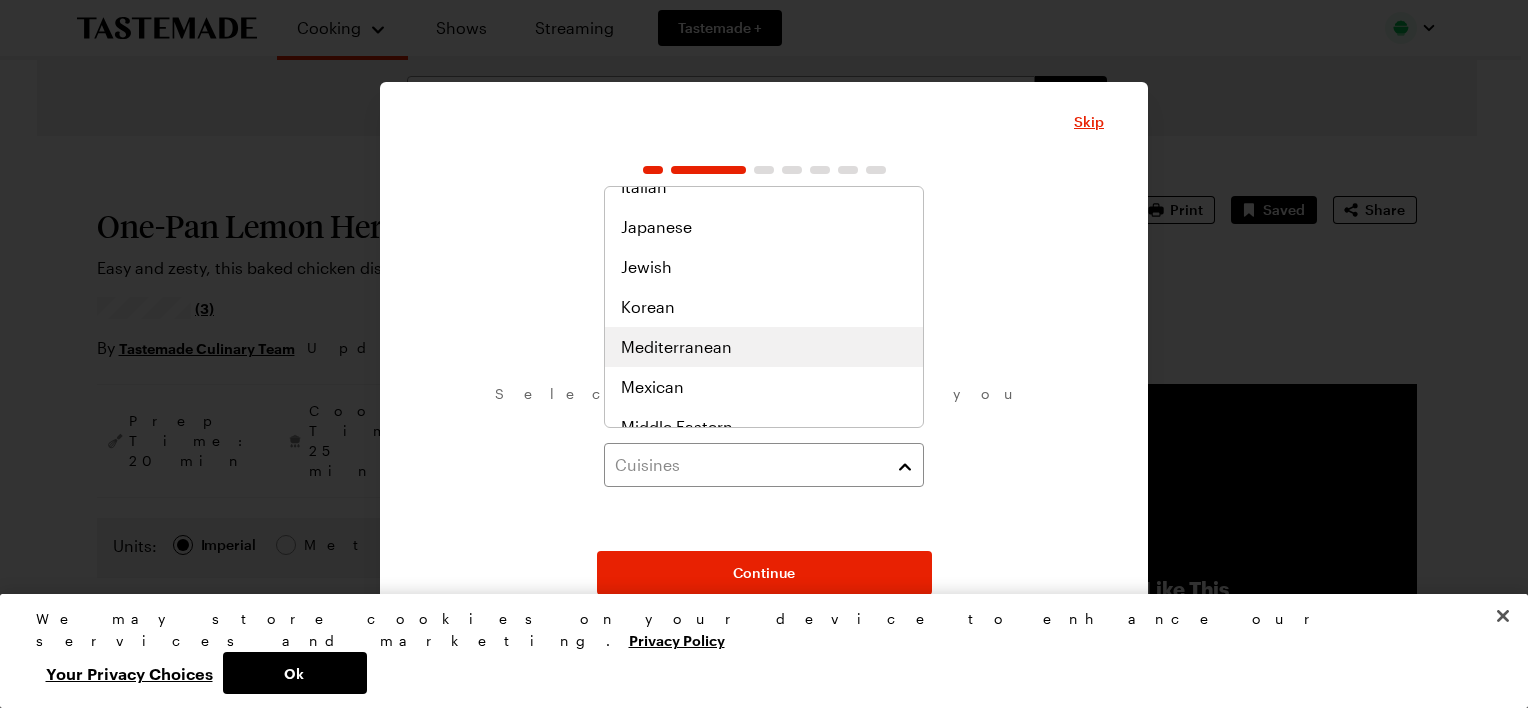 click on "Mediterranean" at bounding box center (676, 347) 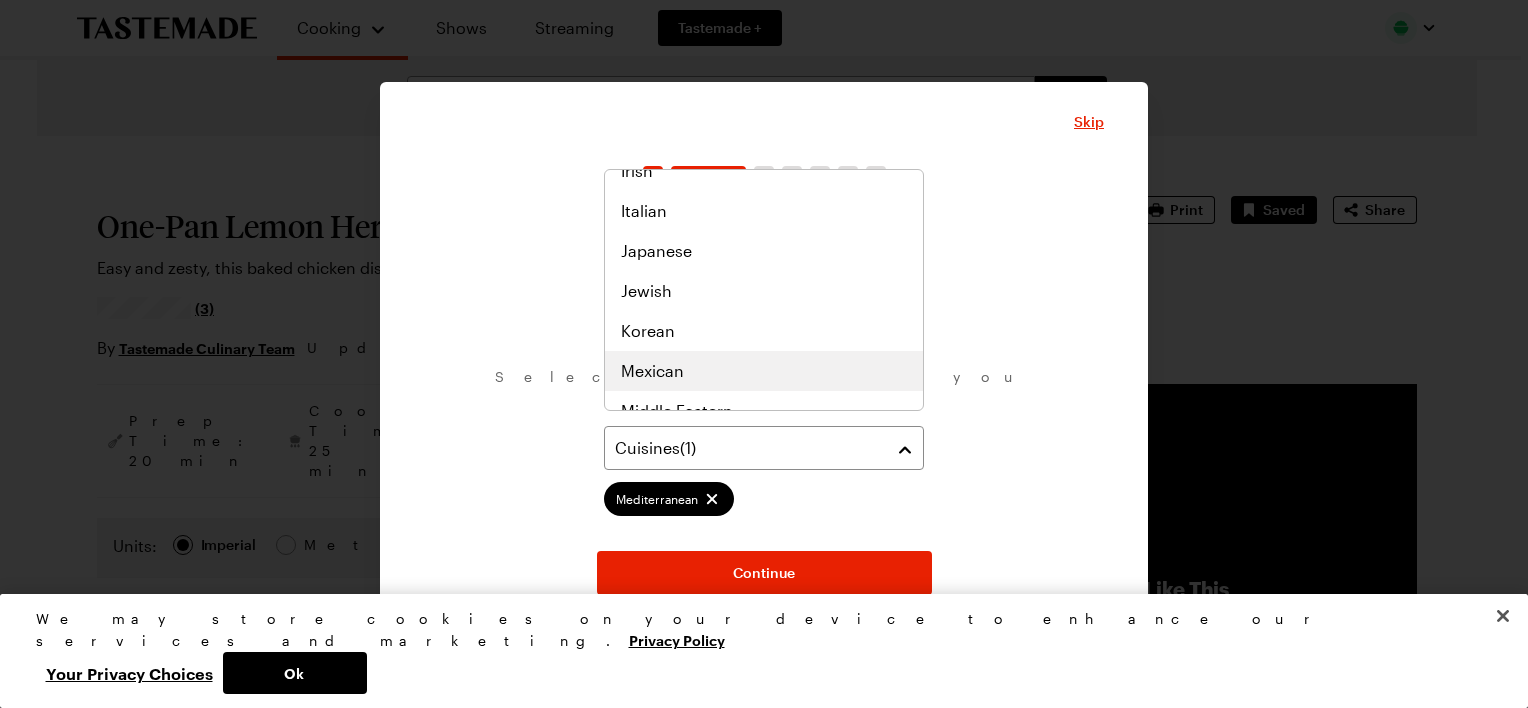 scroll, scrollTop: 780, scrollLeft: 0, axis: vertical 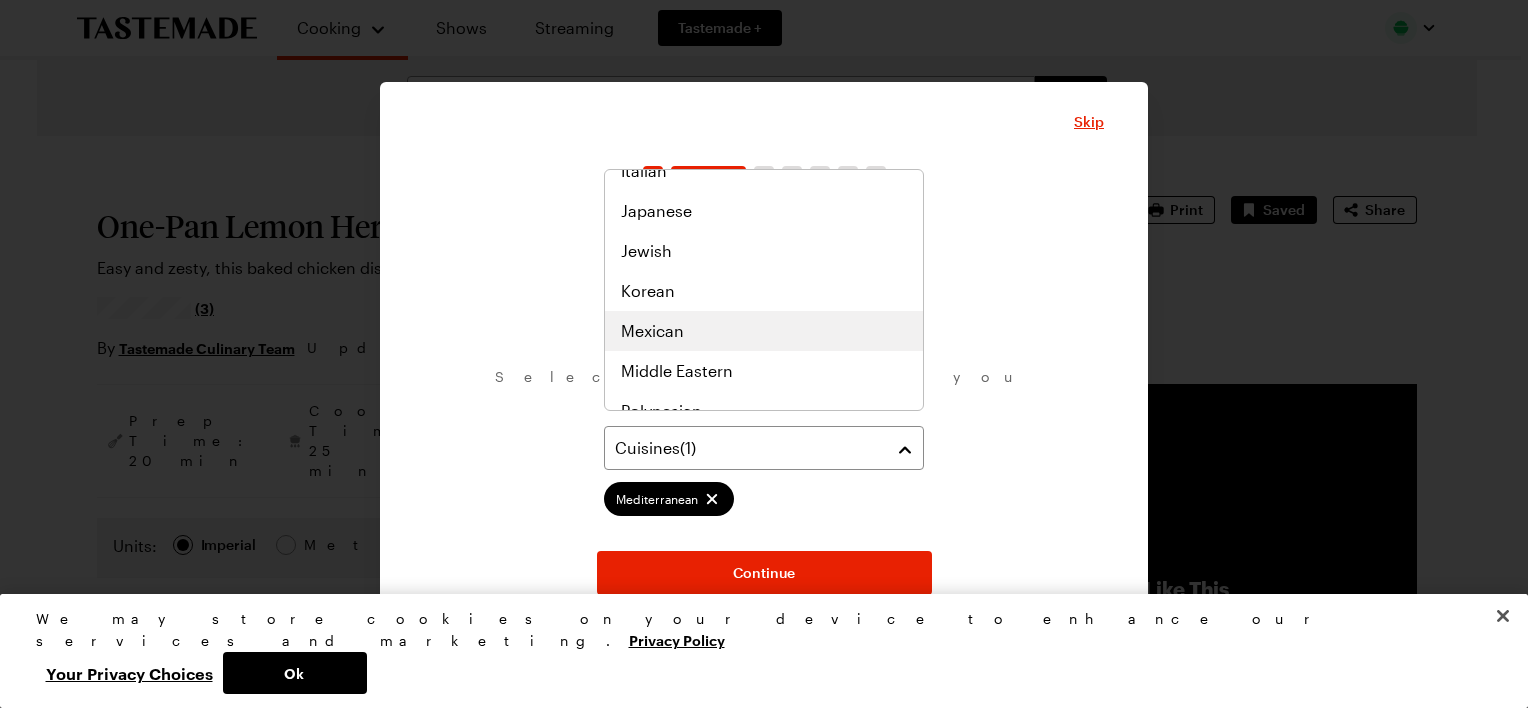 click on "Mexican" at bounding box center (652, 331) 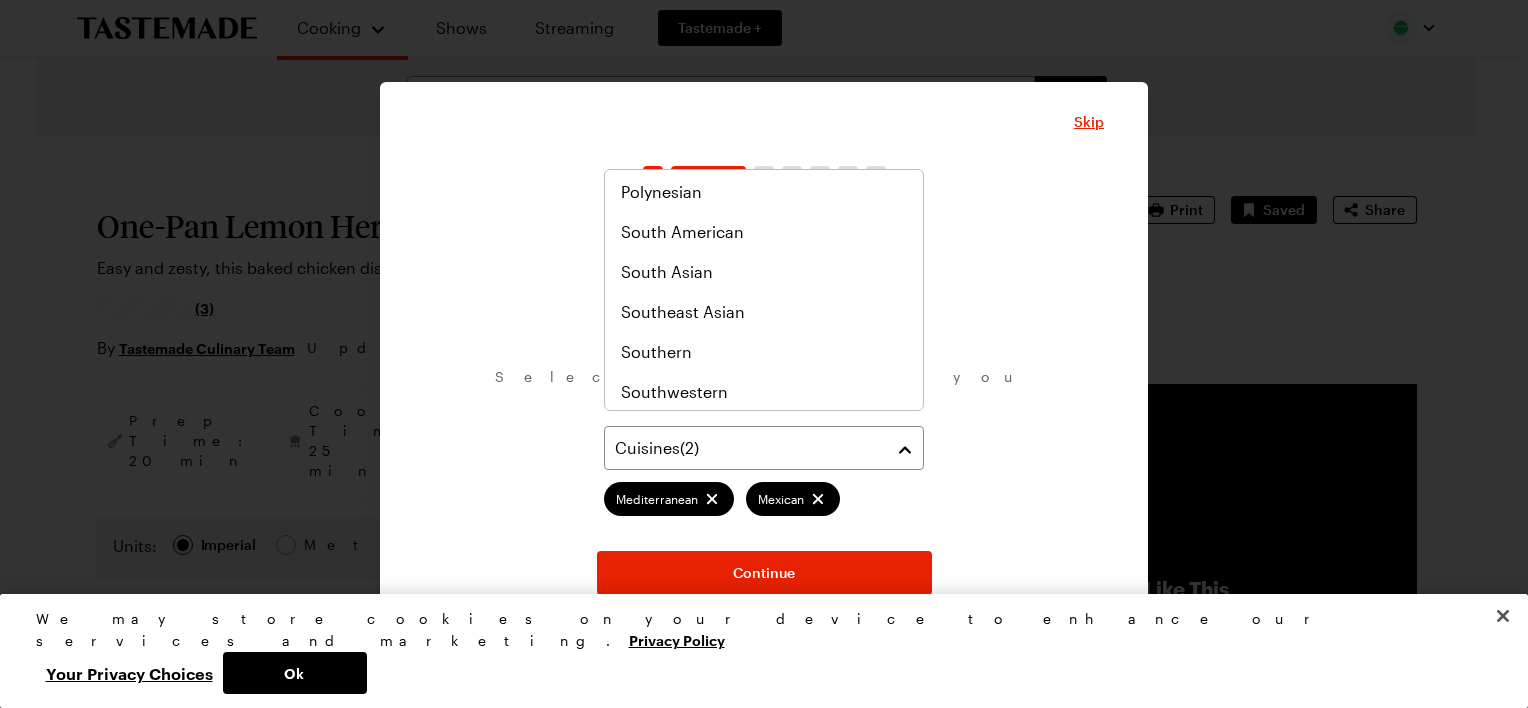 scroll, scrollTop: 1000, scrollLeft: 0, axis: vertical 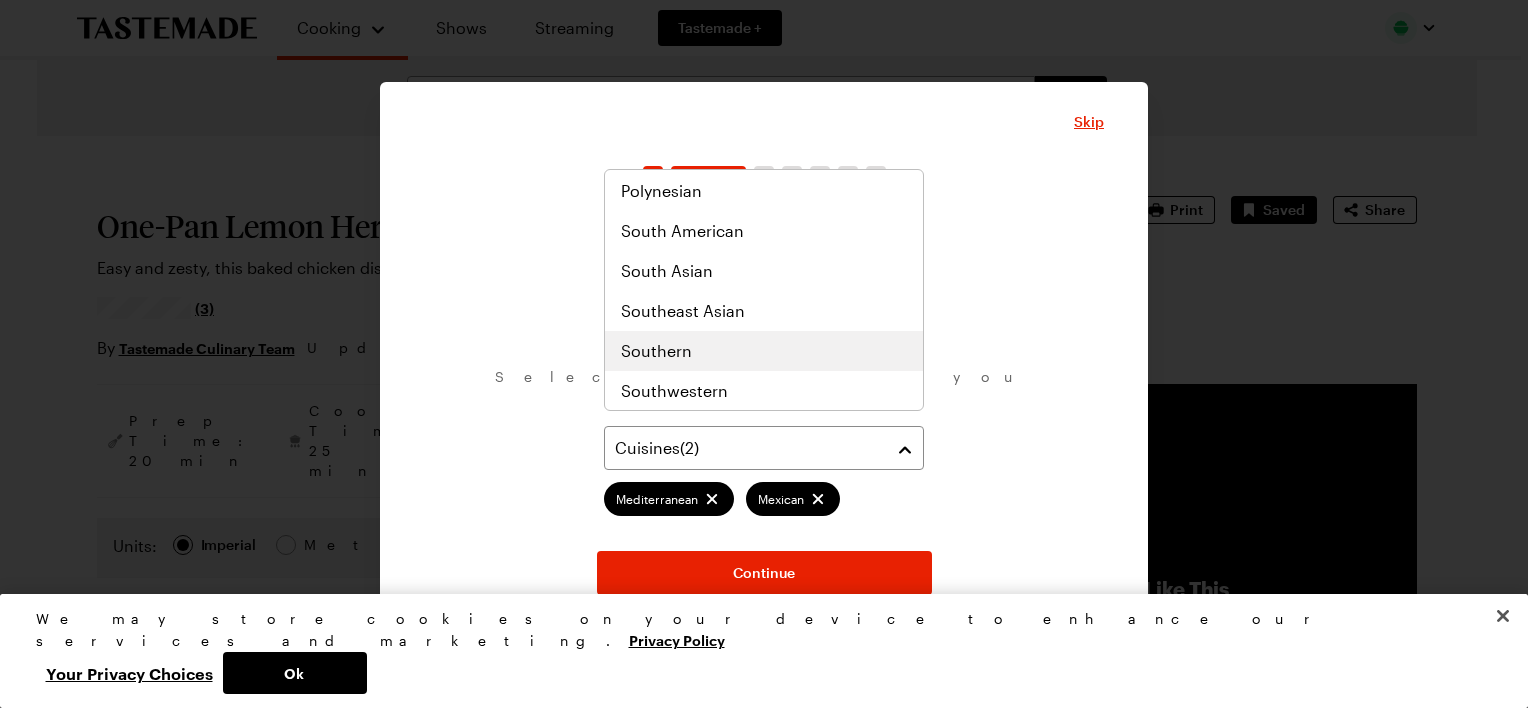 click on "Southern" at bounding box center [656, 351] 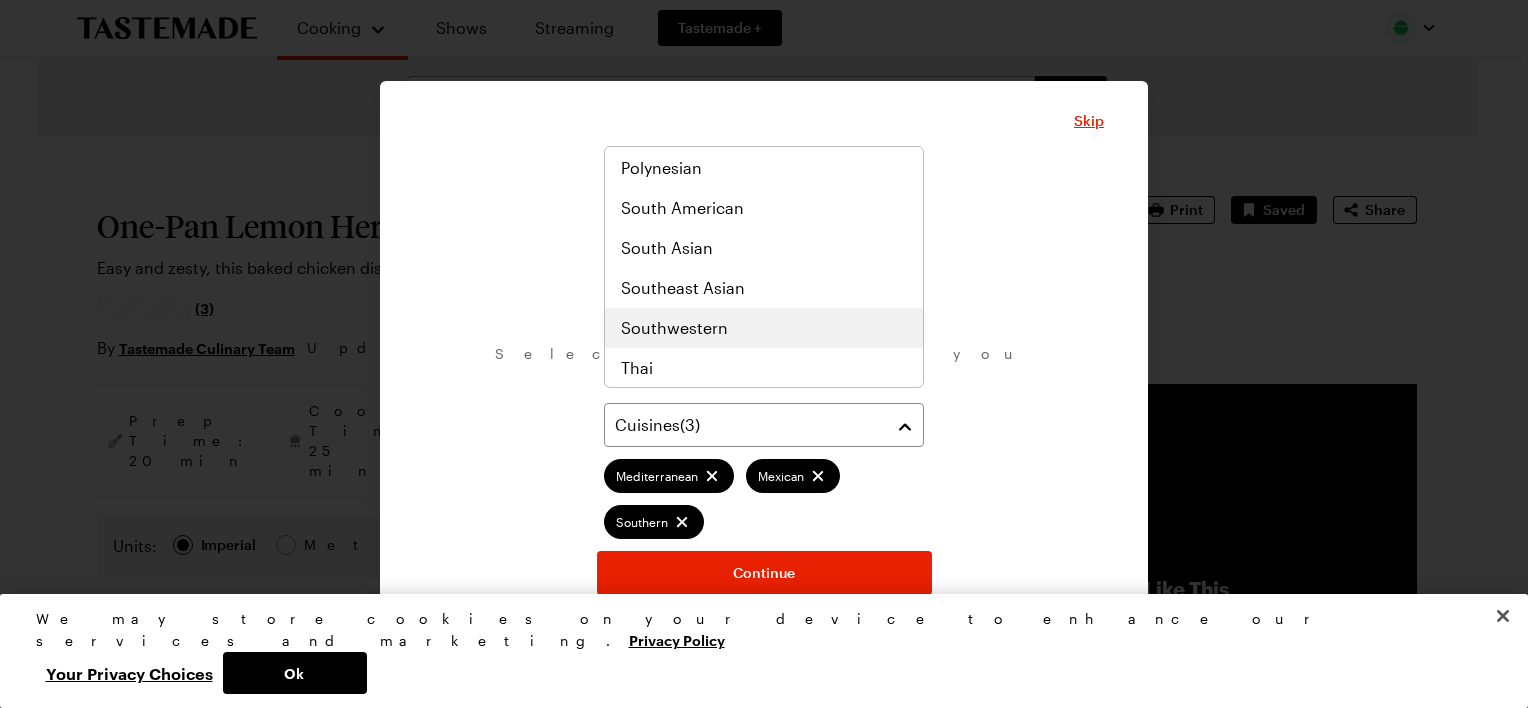 scroll, scrollTop: 1040, scrollLeft: 0, axis: vertical 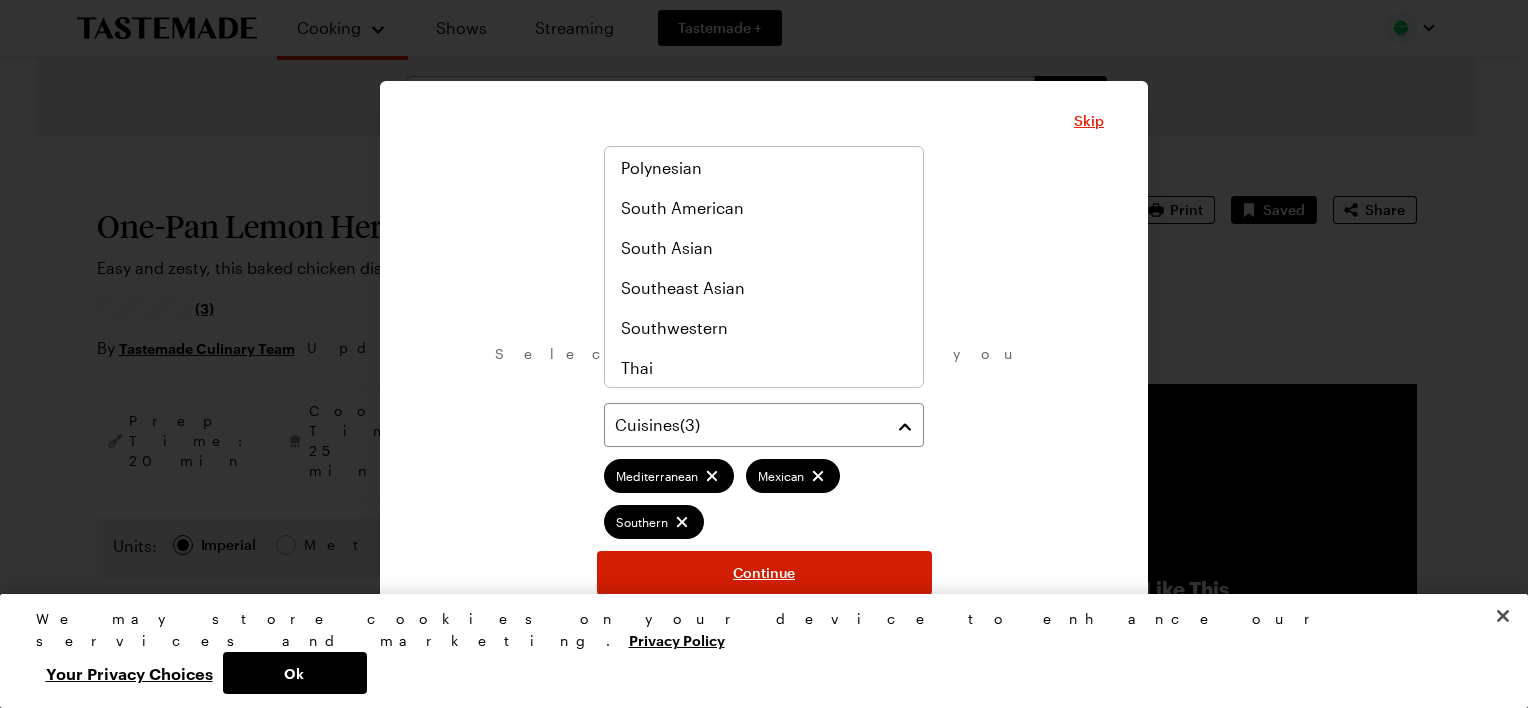 click on "What are your favorite cuisines? Select as many as you like. Cuisines ( 3 ) Mediterranean Mexican Southern Continue" at bounding box center [764, 380] 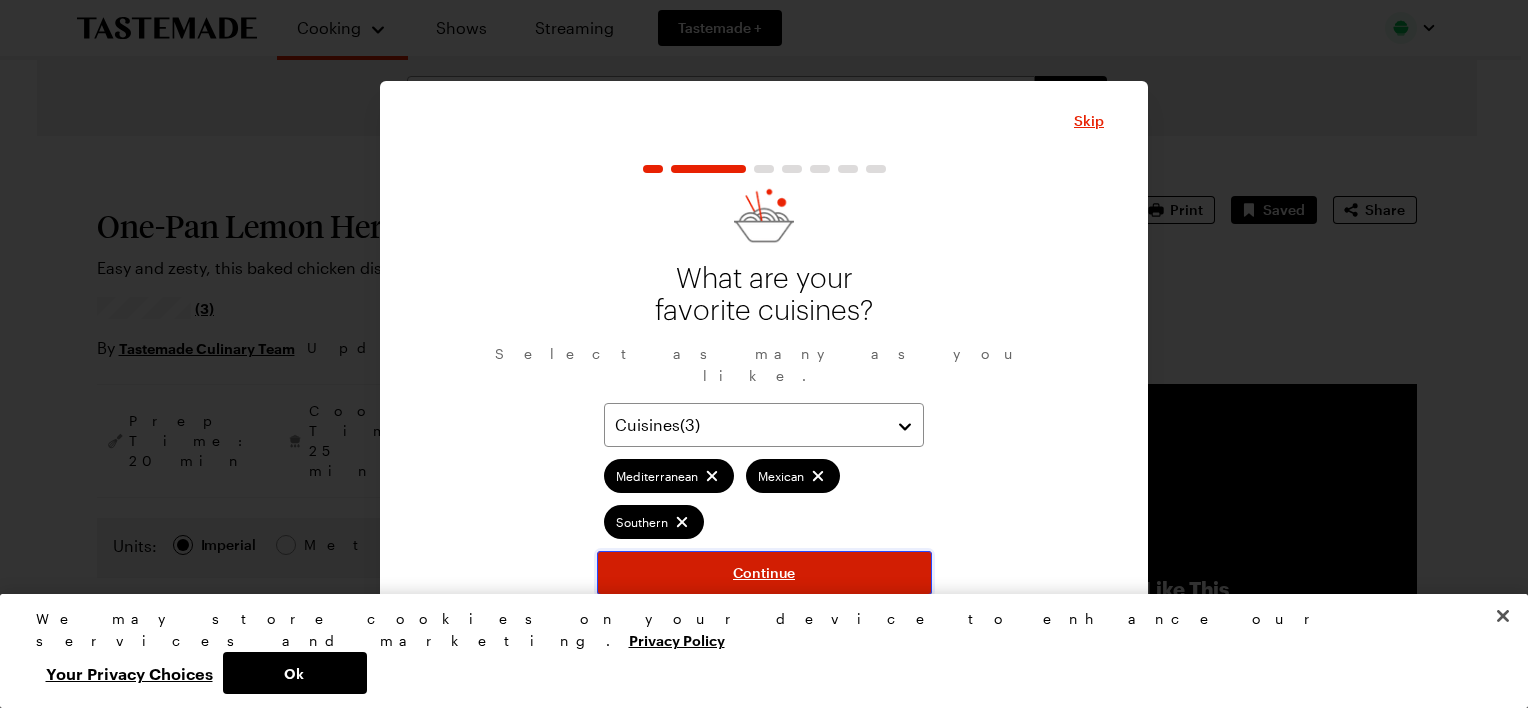 click on "Continue" at bounding box center [764, 573] 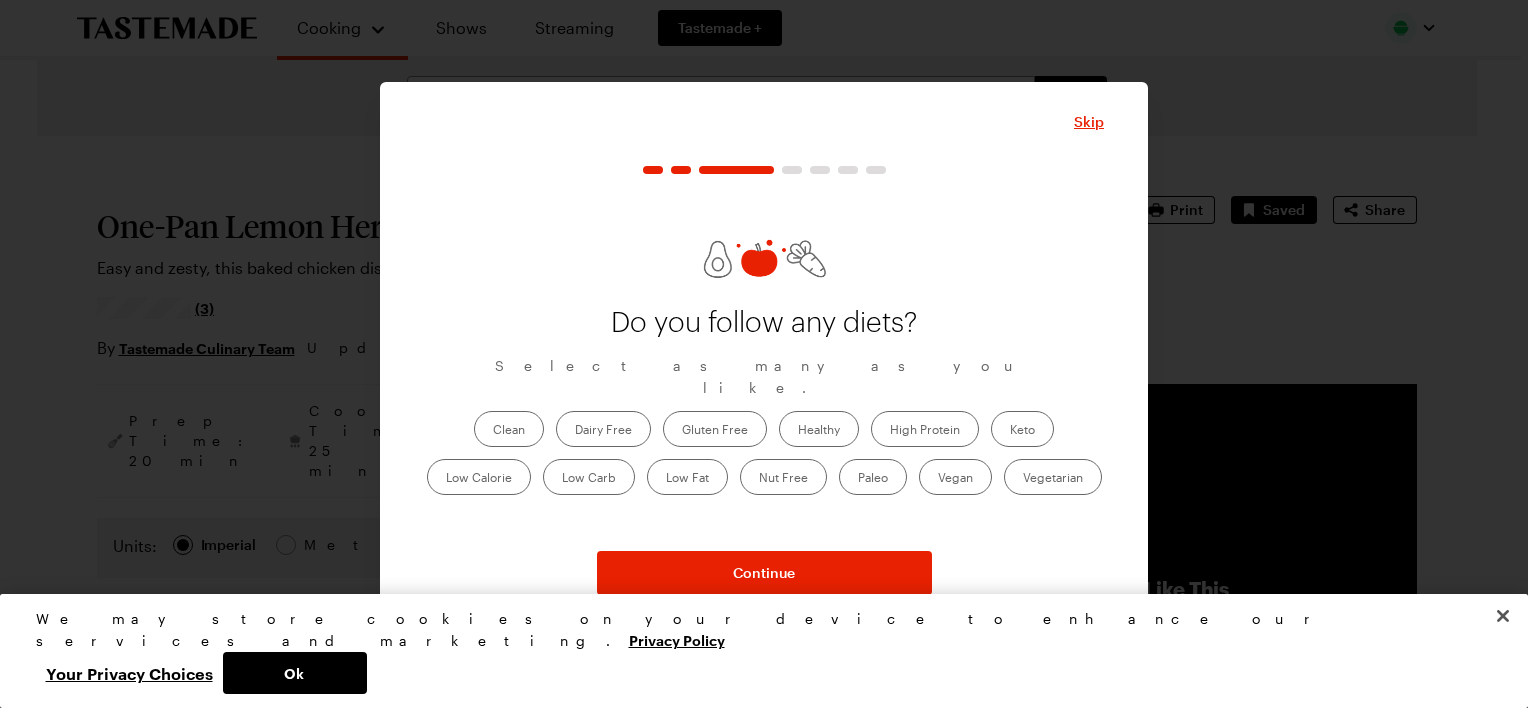 click on "High Protein" at bounding box center [925, 429] 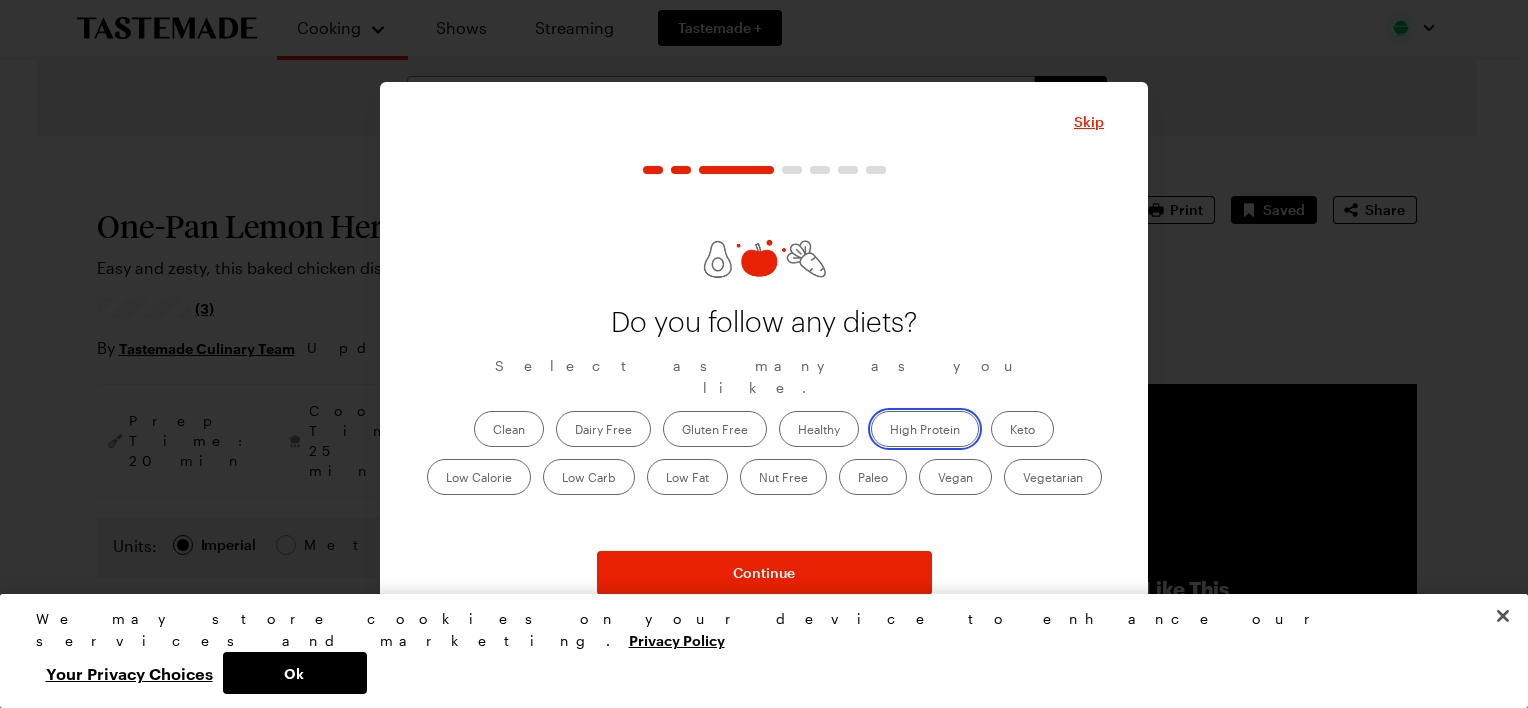 click on "High Protein" at bounding box center [890, 431] 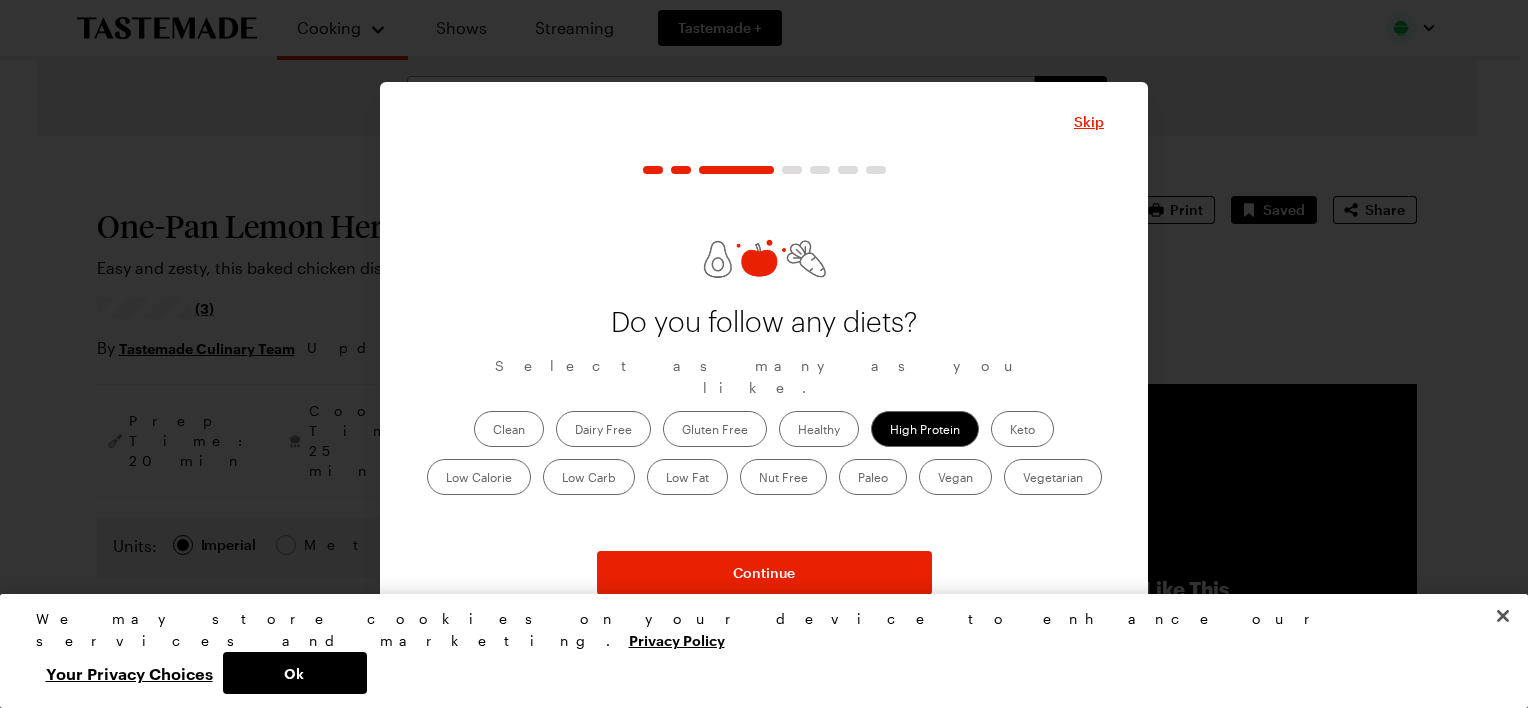 click on "Low Carb" at bounding box center (589, 477) 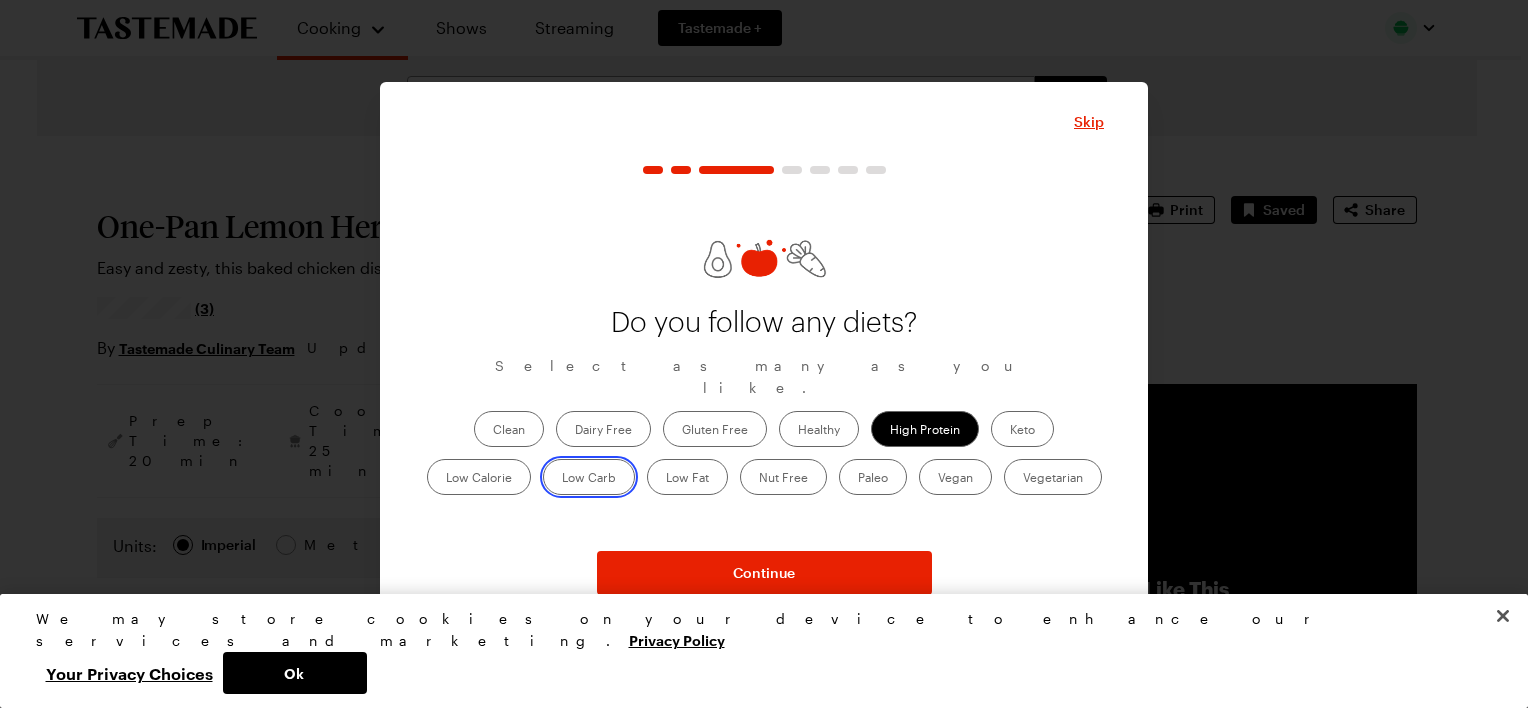 click on "Low Carb" at bounding box center [562, 479] 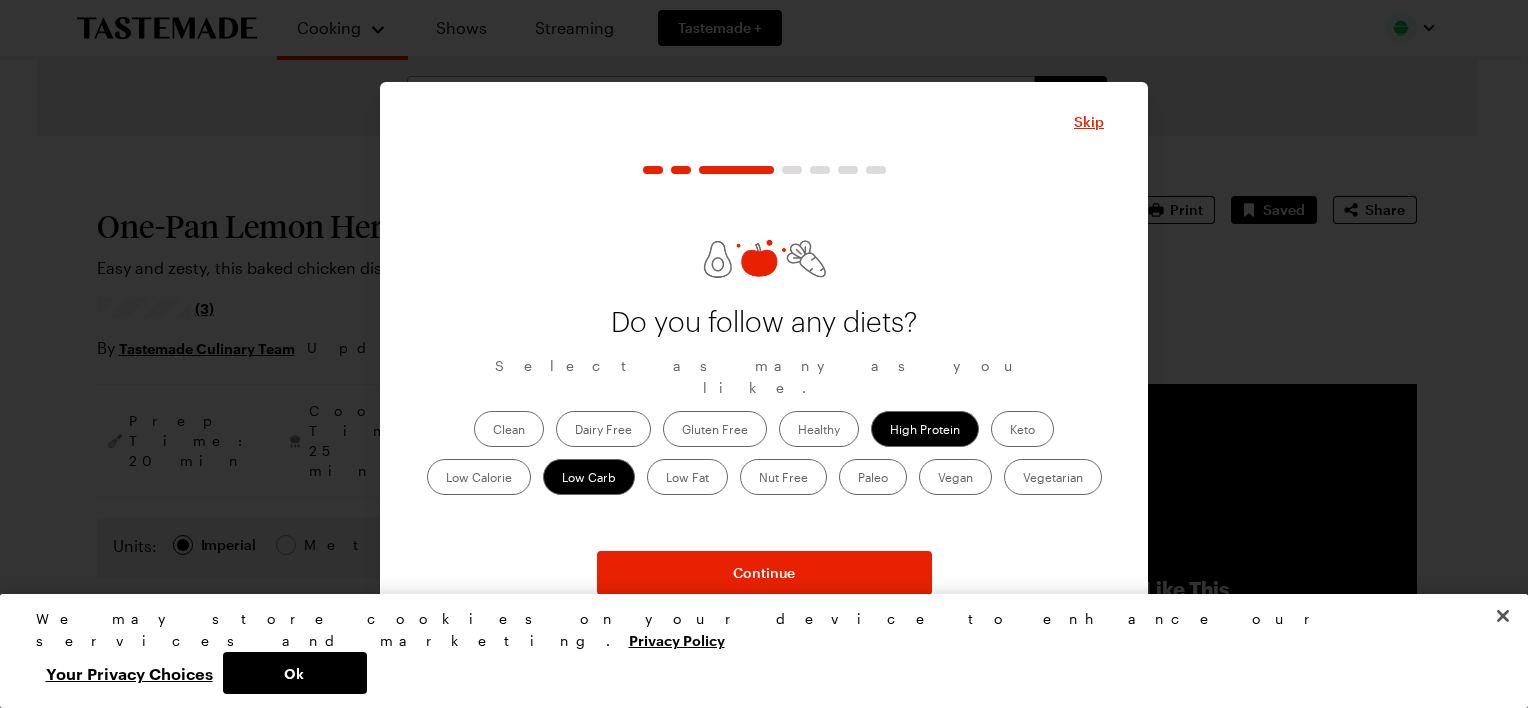 click on "Low Fat" at bounding box center (687, 477) 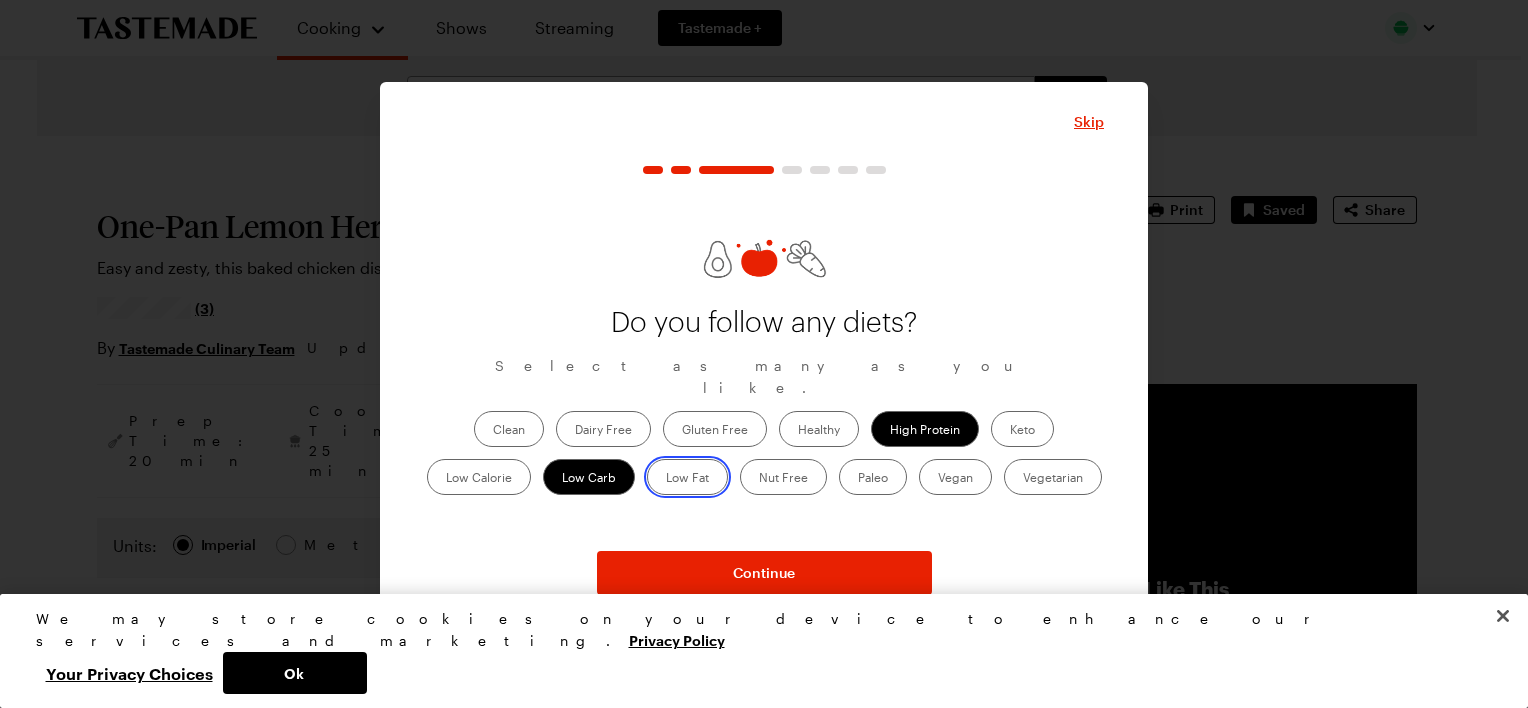 click on "Low Fat" at bounding box center (666, 479) 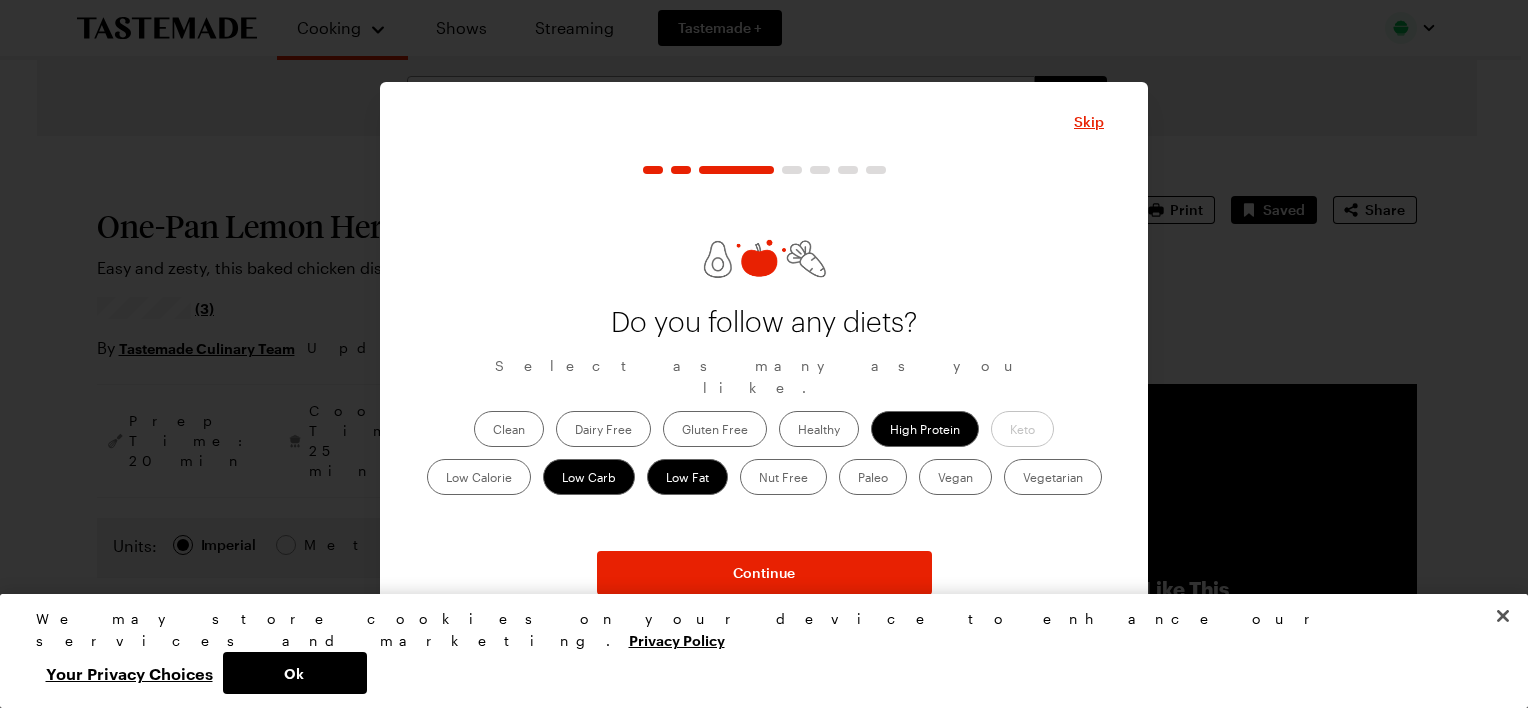 click on "Low Calorie" at bounding box center (479, 477) 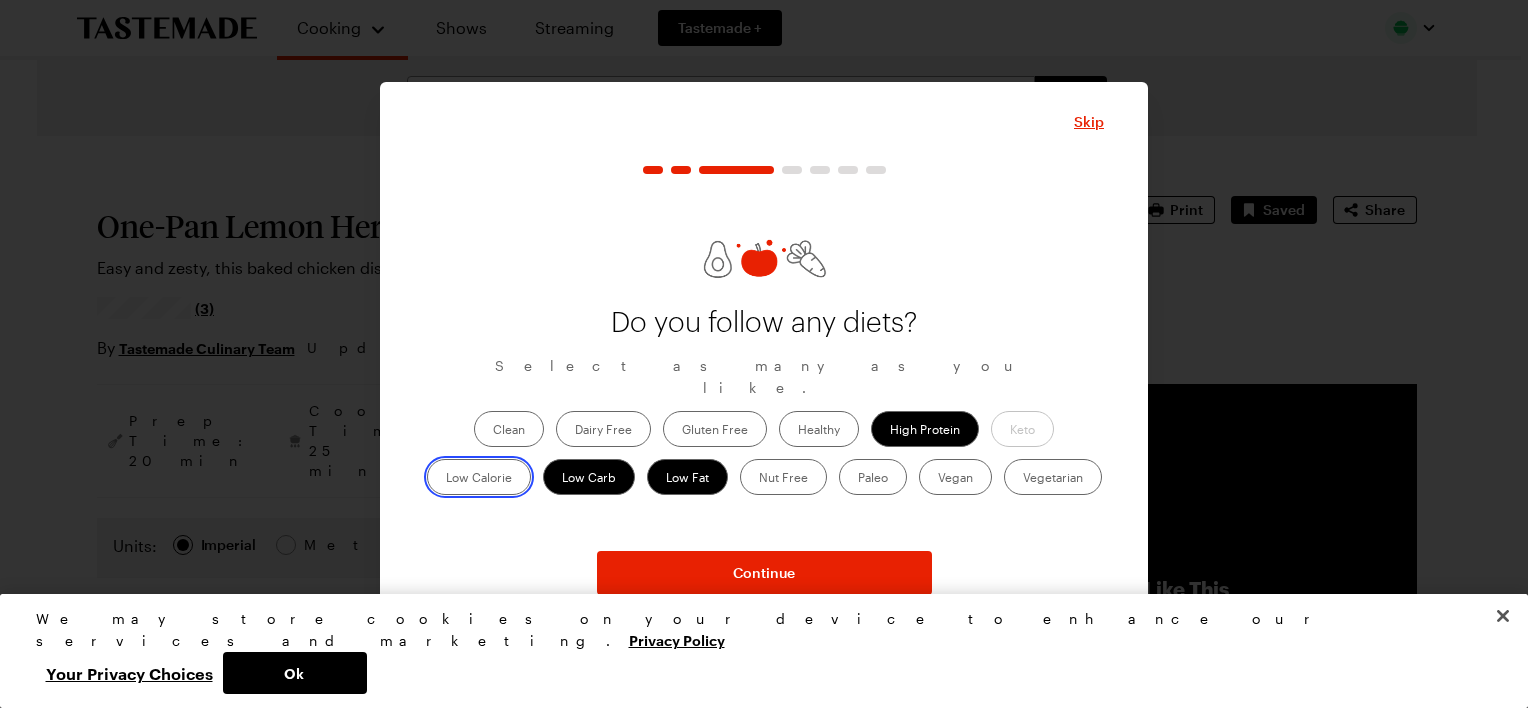 click on "Low Calorie" at bounding box center [446, 479] 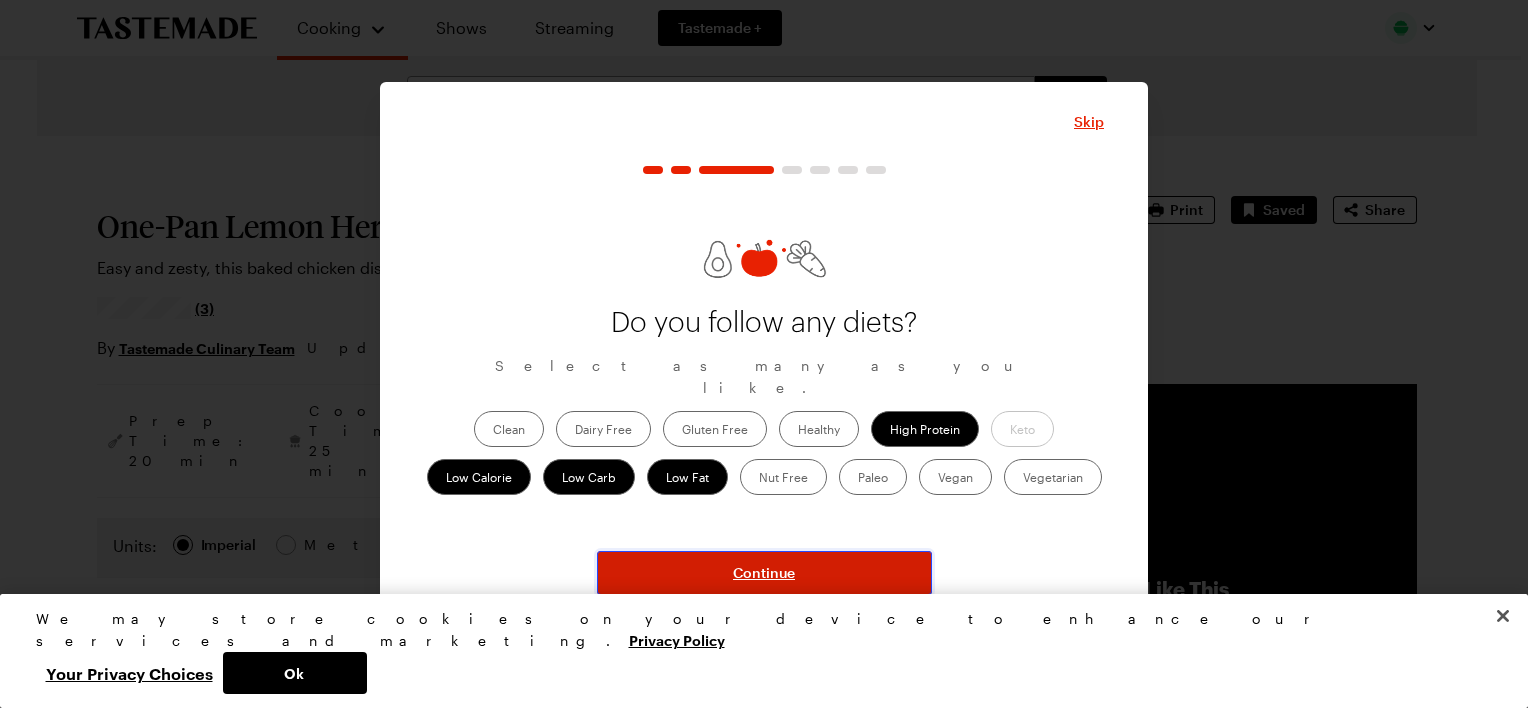 click on "Continue" at bounding box center [764, 573] 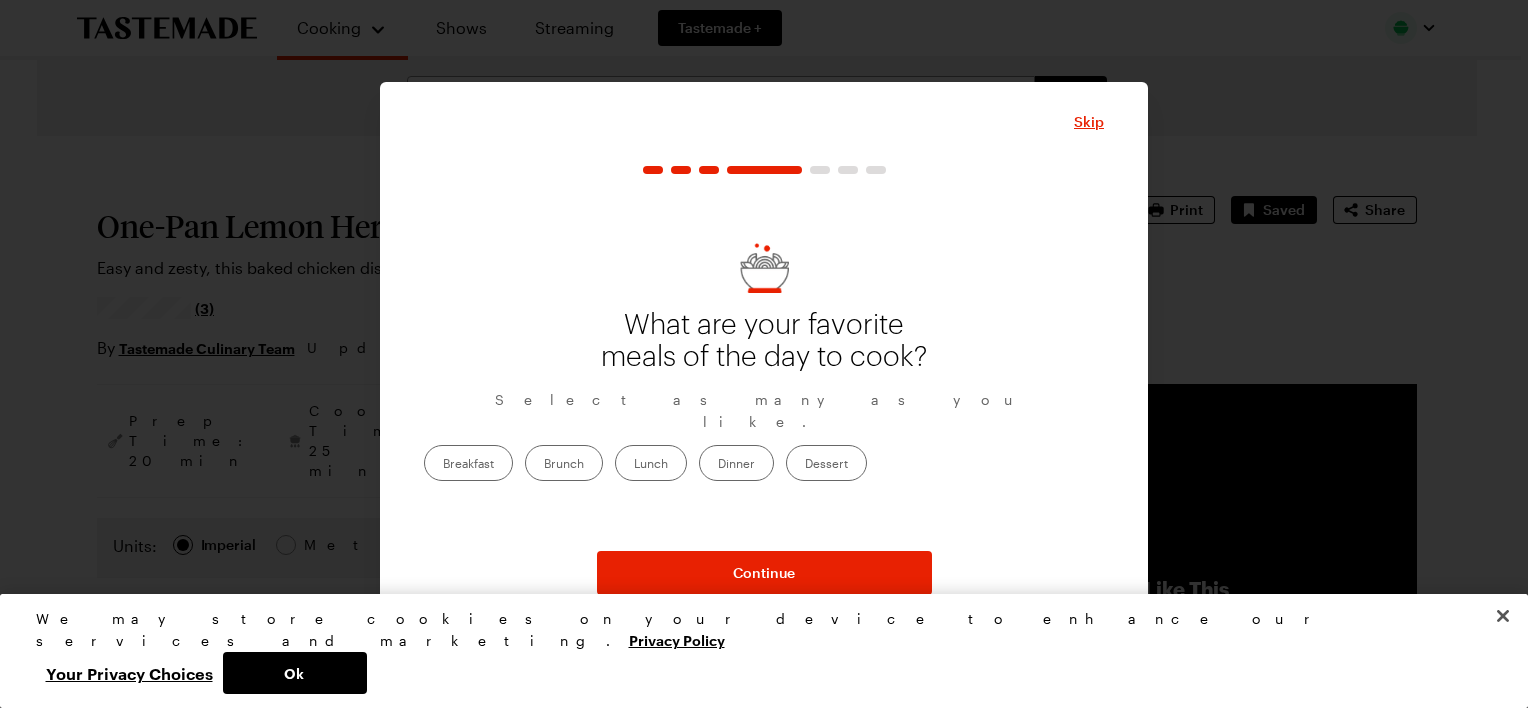 click on "Breakfast" at bounding box center [468, 463] 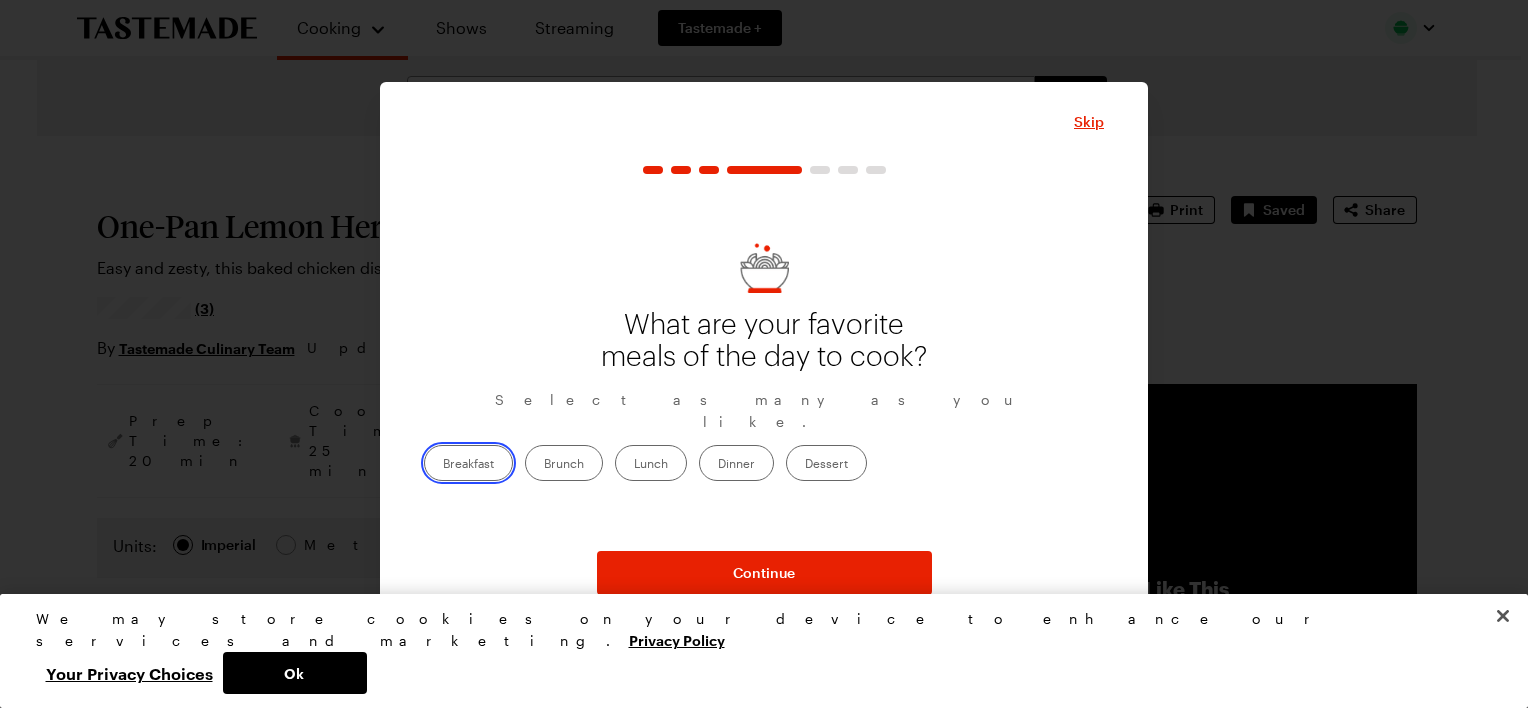 click on "Breakfast" at bounding box center [443, 465] 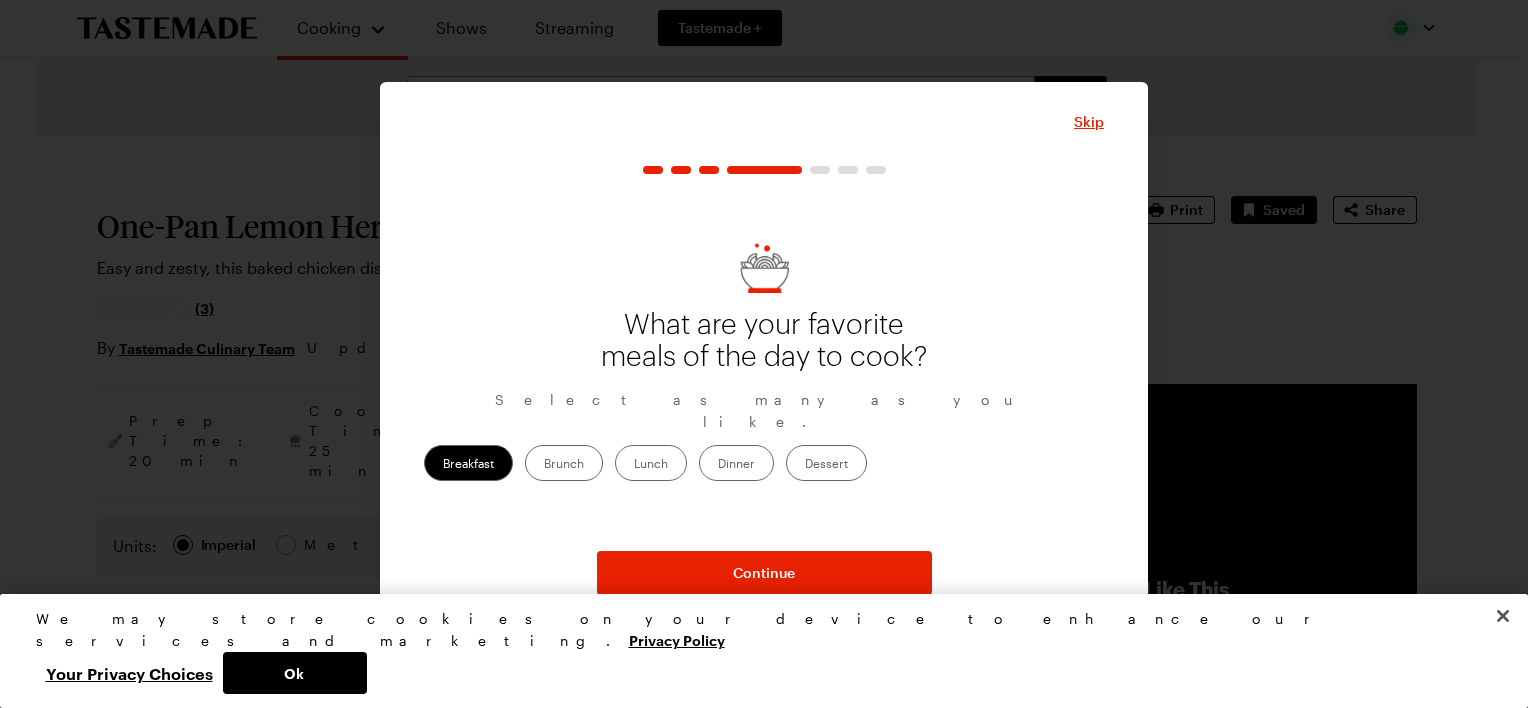 click on "Dinner" at bounding box center (736, 463) 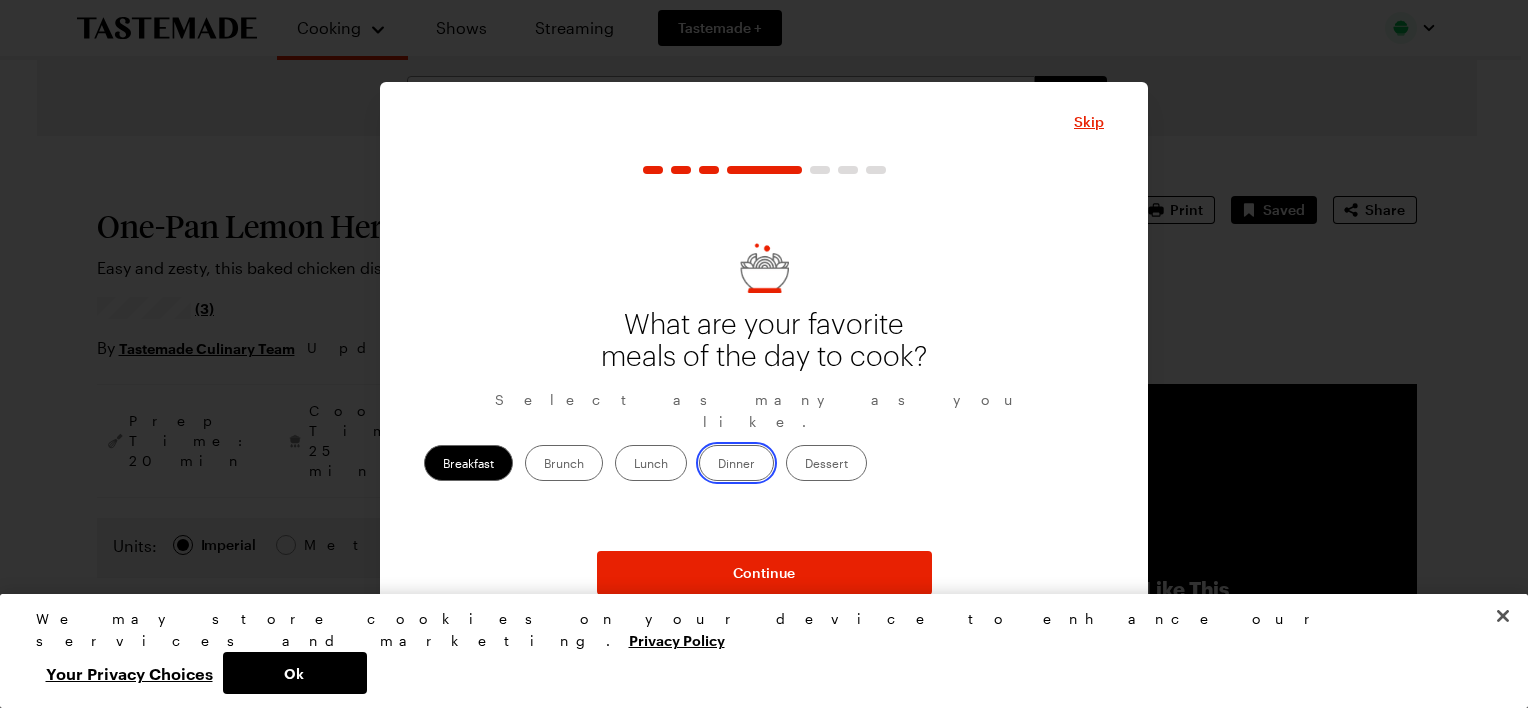 click on "Dinner" at bounding box center (718, 465) 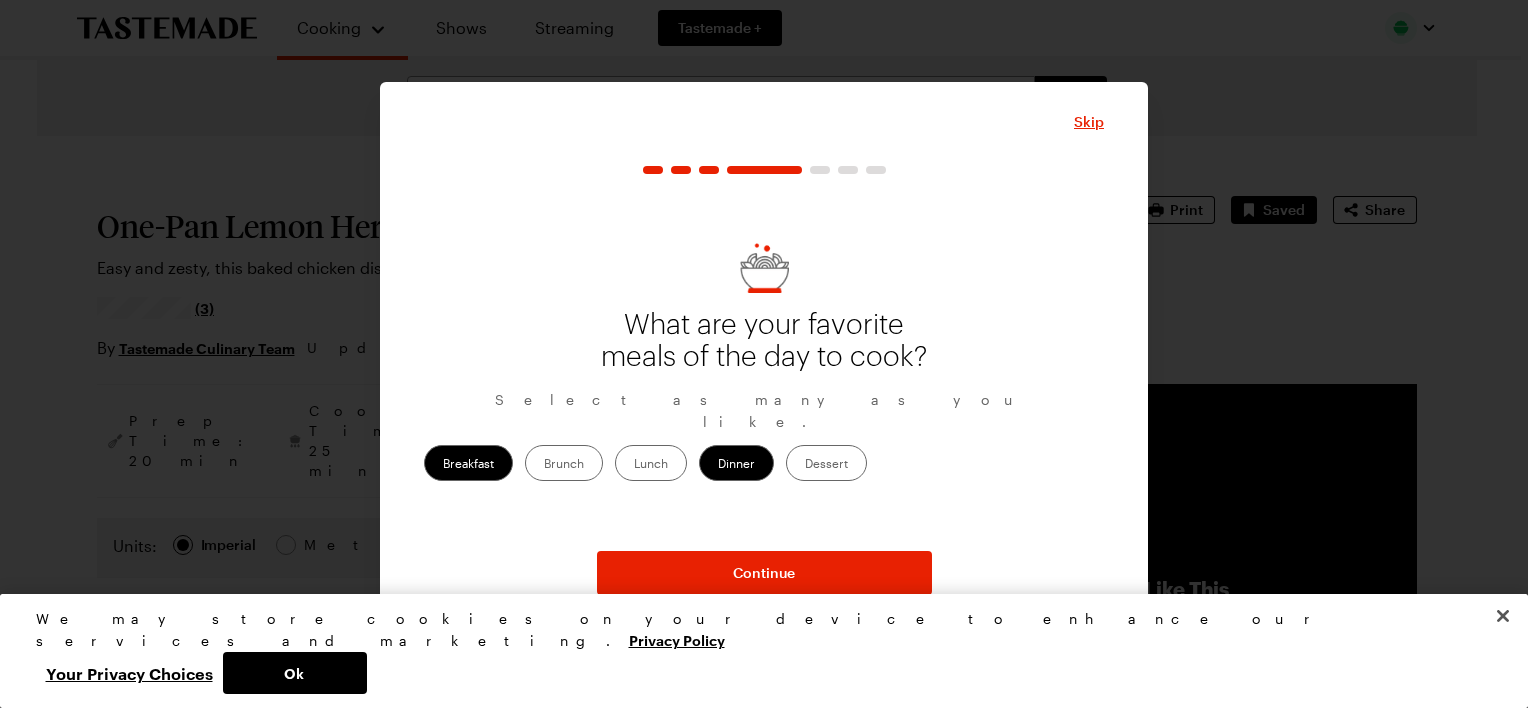 click on "Lunch" at bounding box center [651, 463] 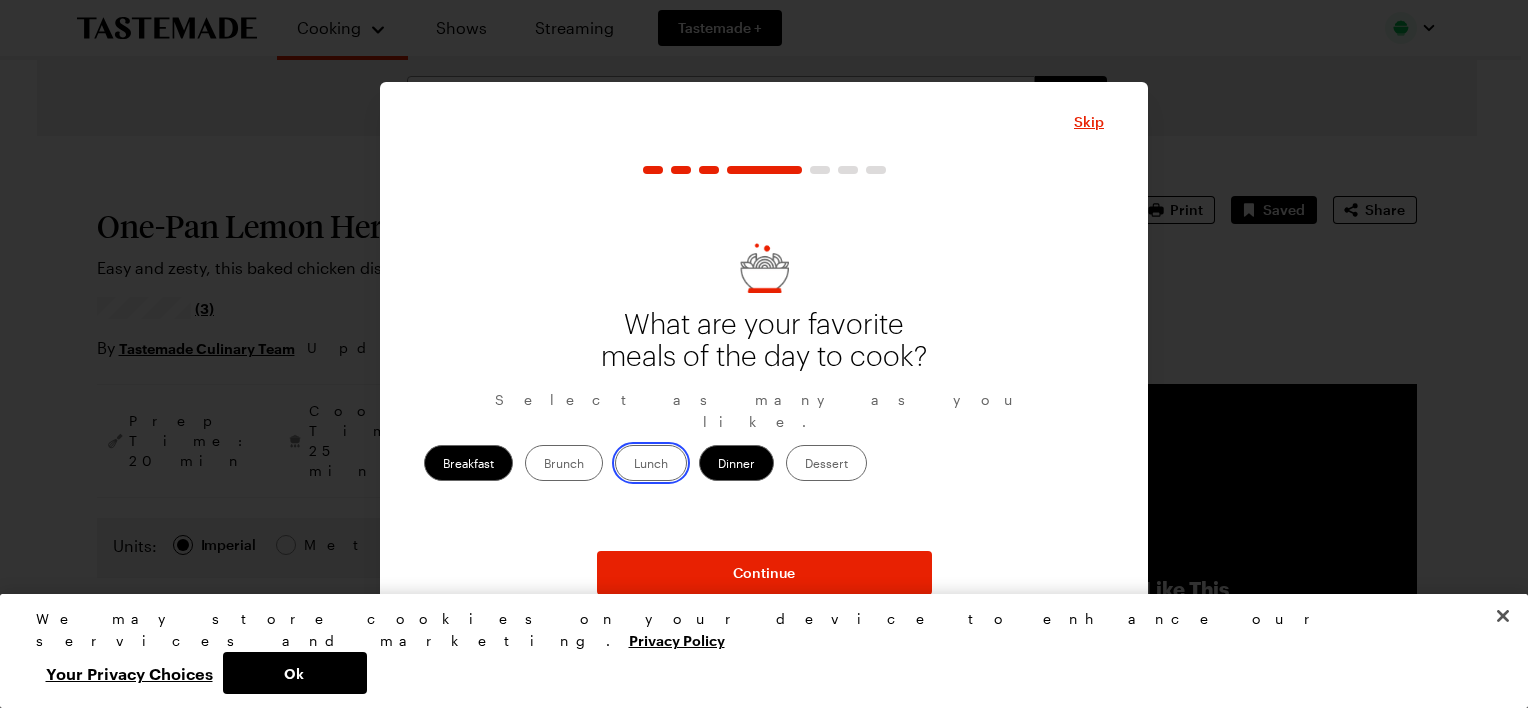 click on "Lunch" at bounding box center [634, 465] 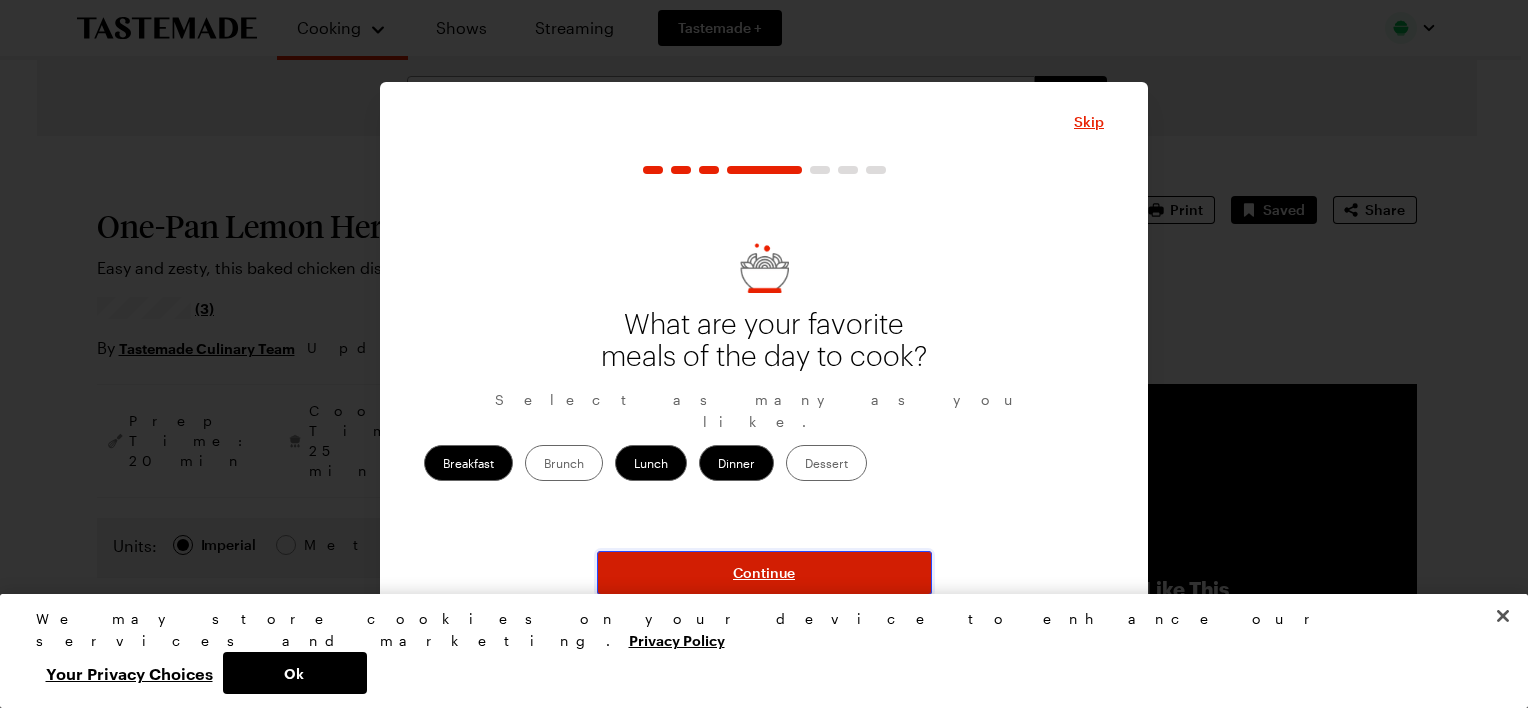 click on "Continue" at bounding box center (764, 573) 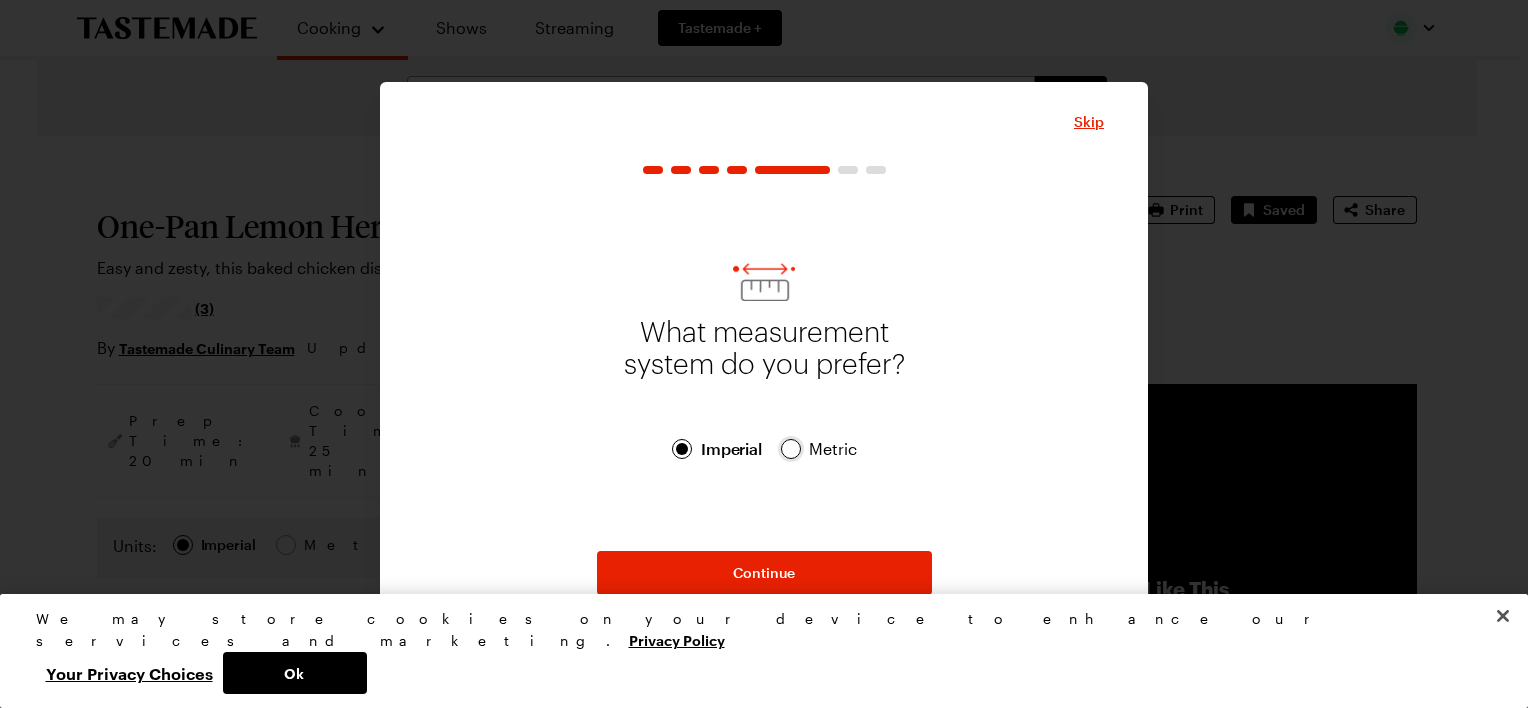 click at bounding box center (791, 449) 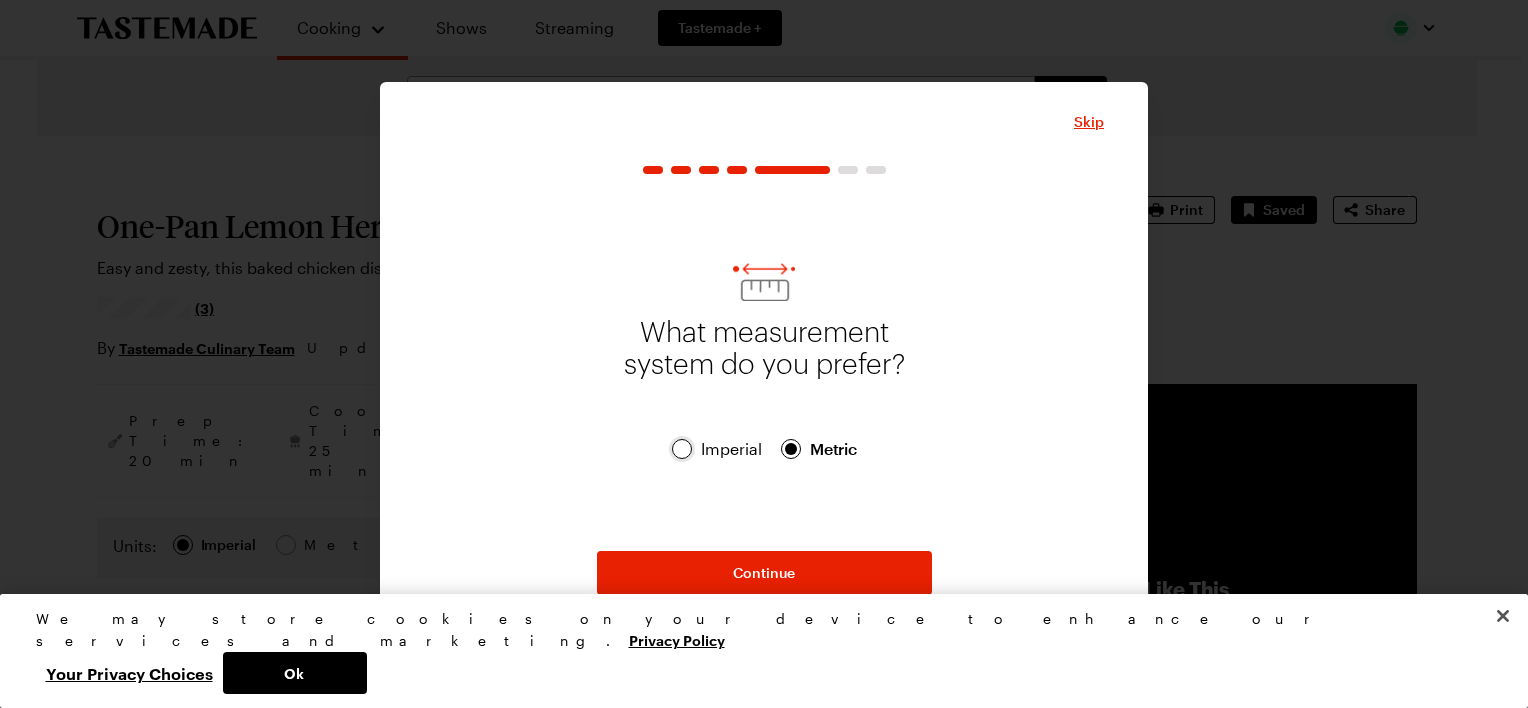 click at bounding box center (682, 449) 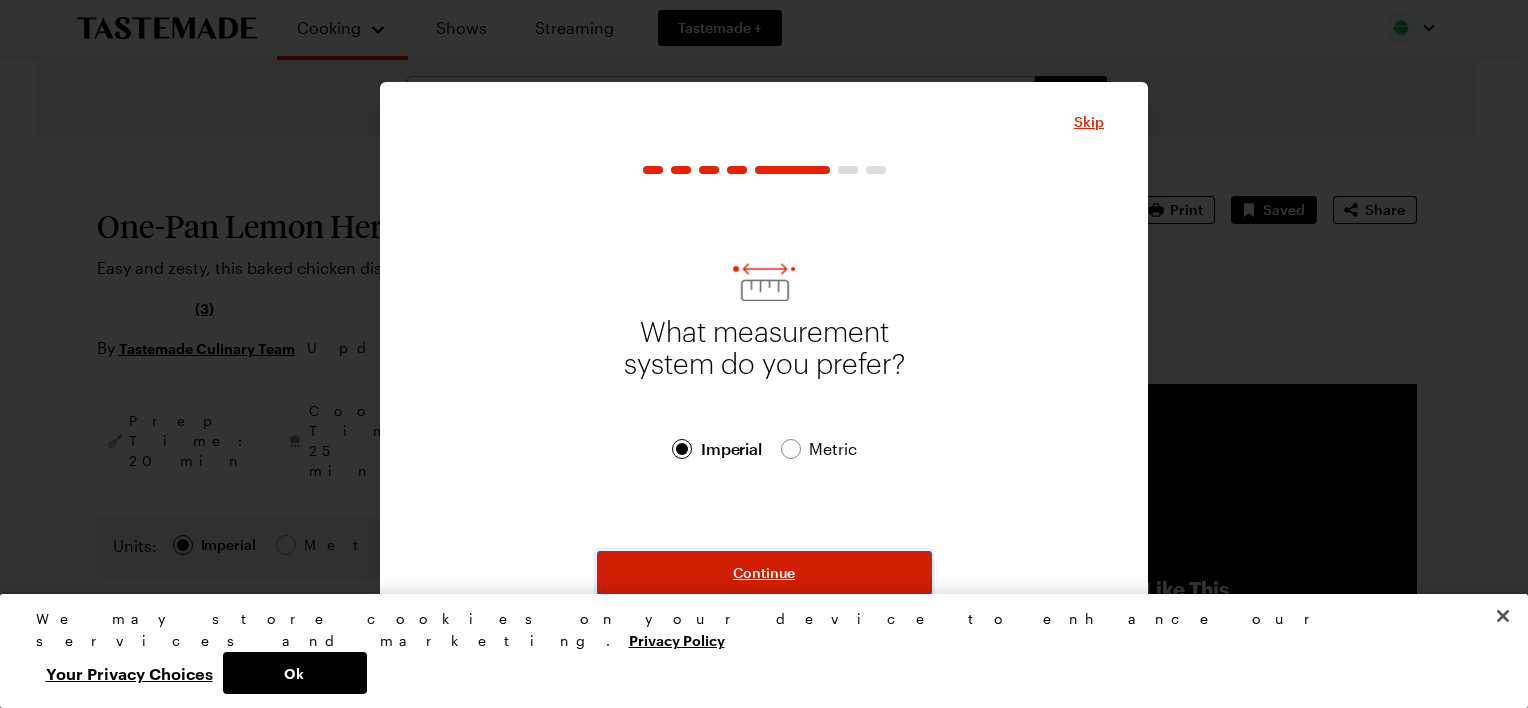 drag, startPoint x: 728, startPoint y: 448, endPoint x: 772, endPoint y: 569, distance: 128.7517 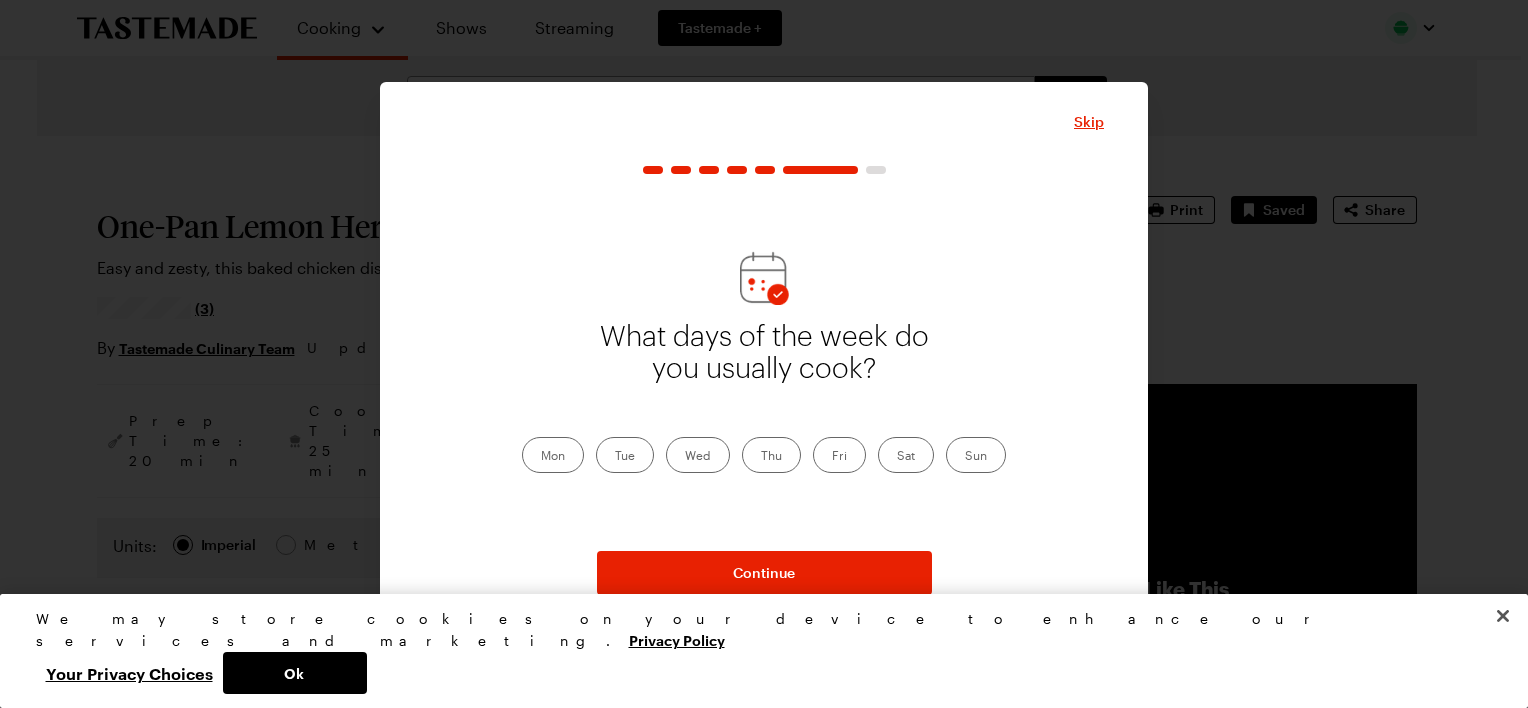 click on "Sun" at bounding box center [976, 455] 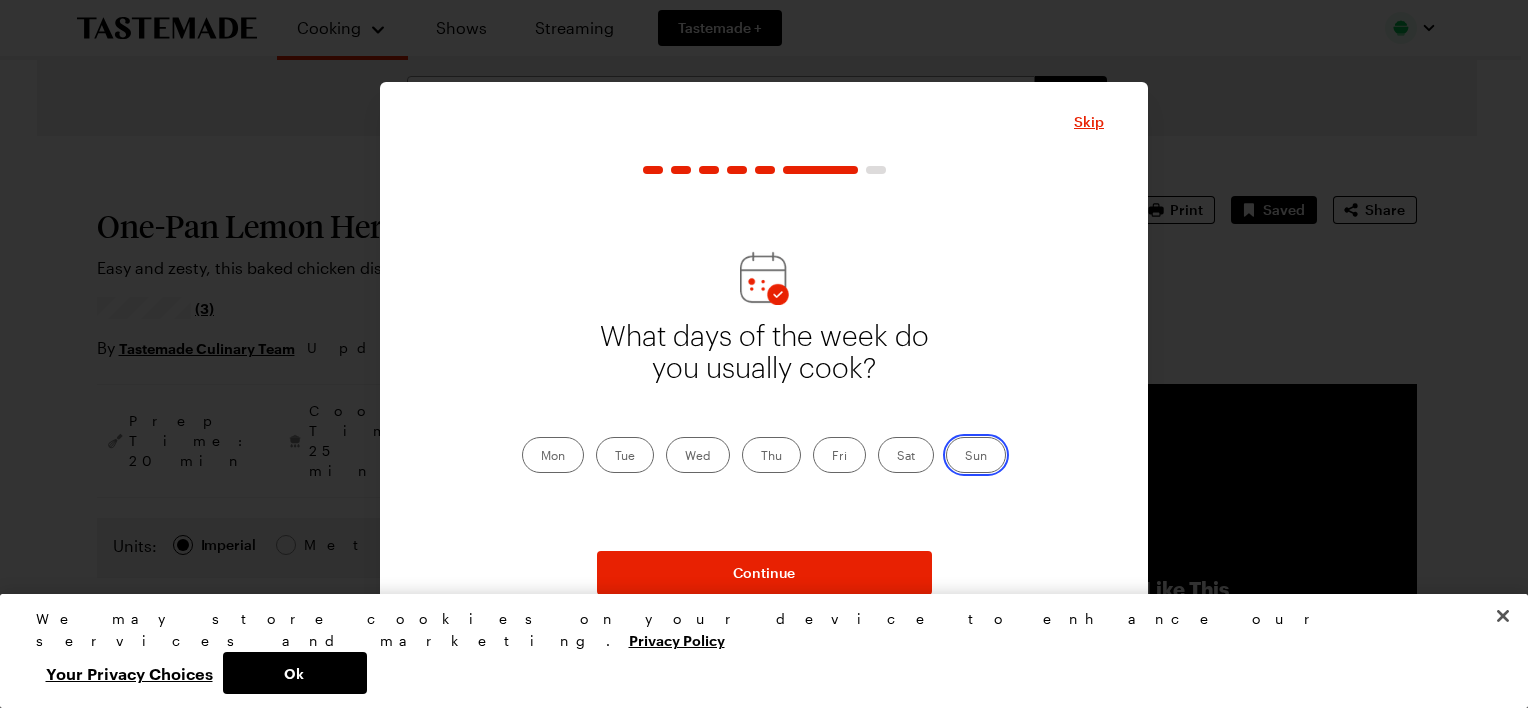 click on "Sun" at bounding box center [965, 457] 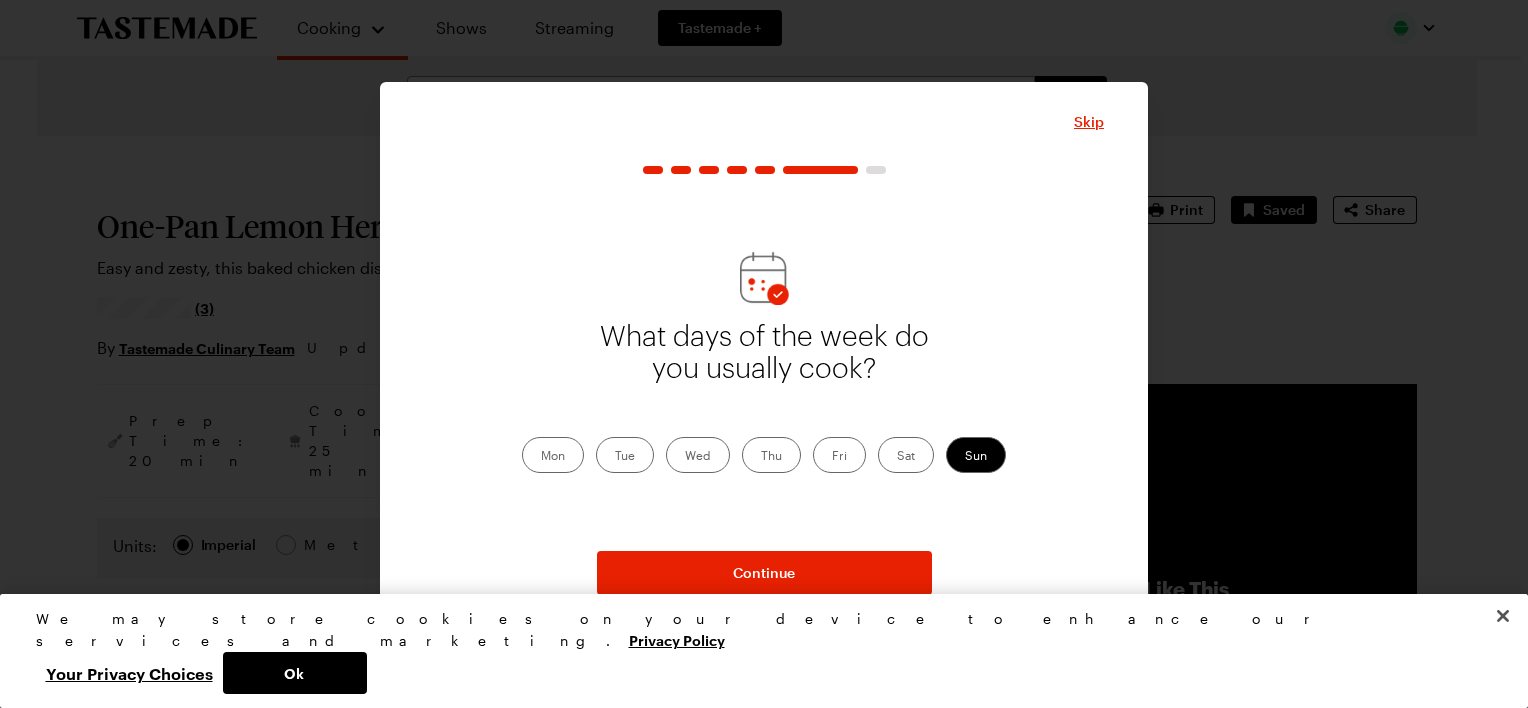 click on "Mon" at bounding box center [553, 455] 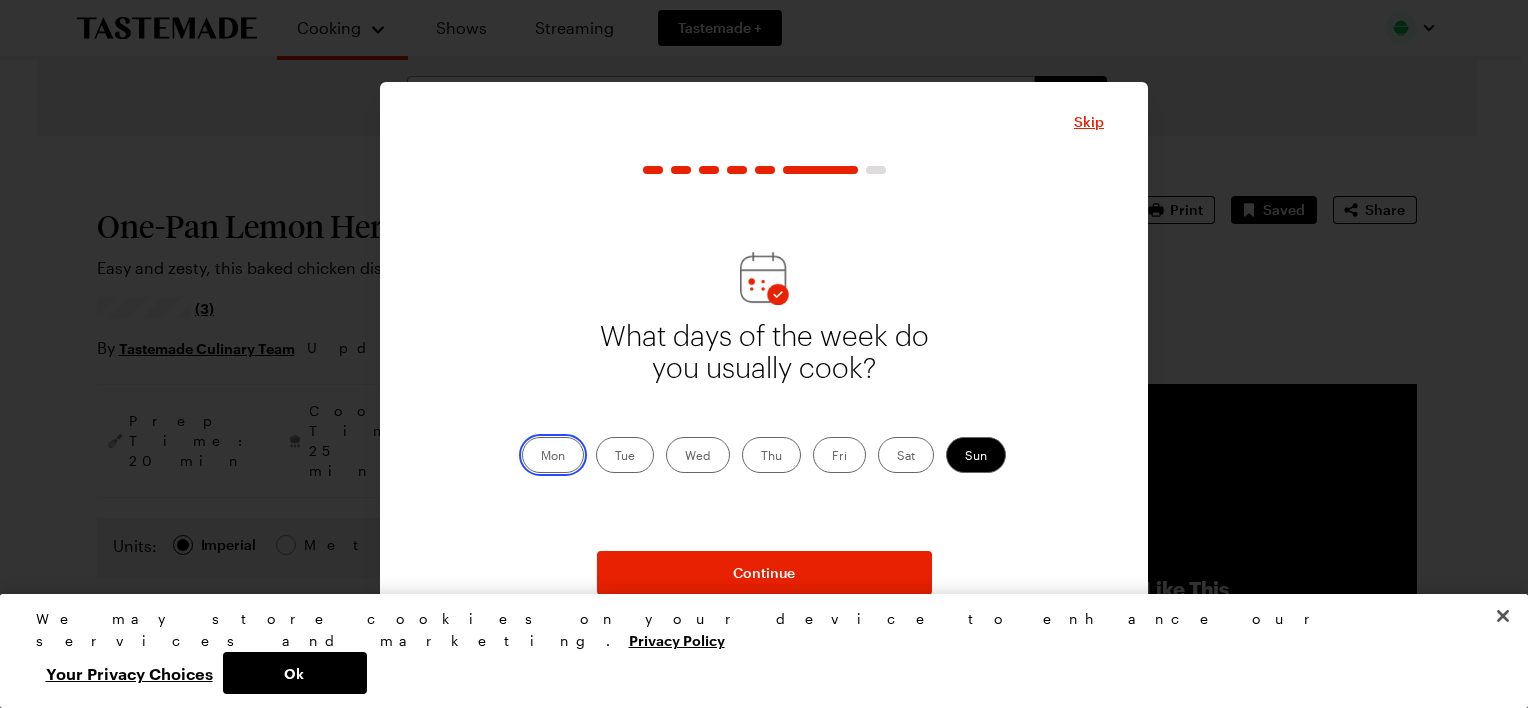 click on "Mon" at bounding box center [541, 457] 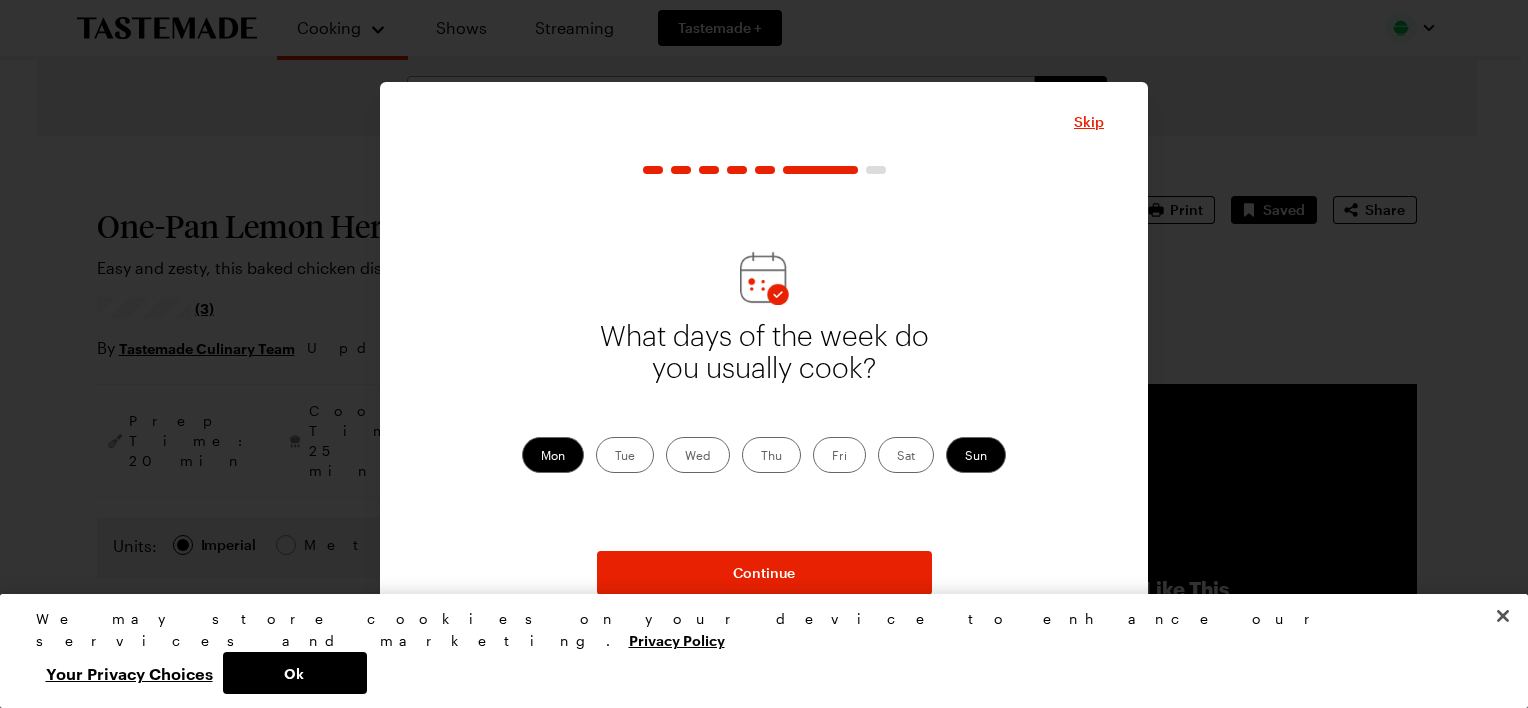 click on "Wed" at bounding box center (698, 455) 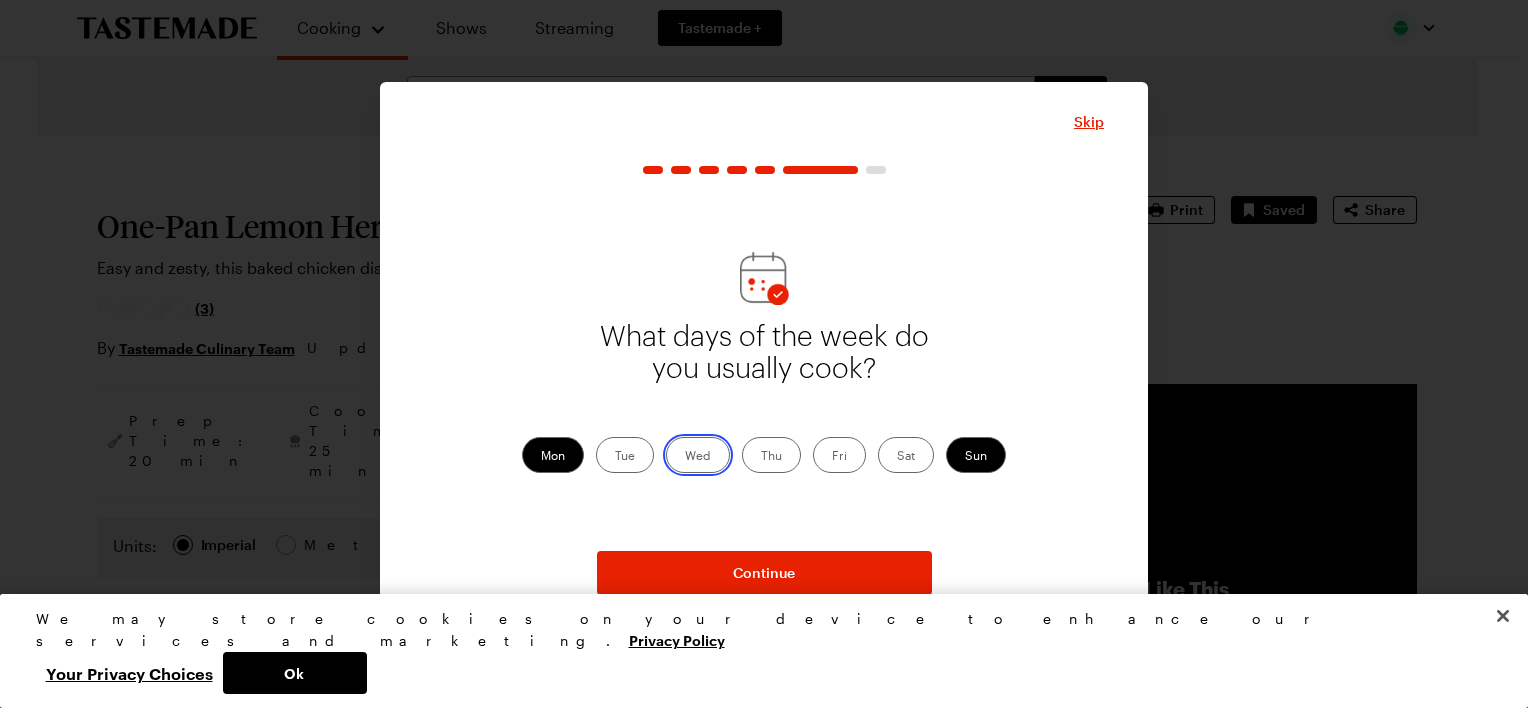 click on "Wed" at bounding box center [685, 457] 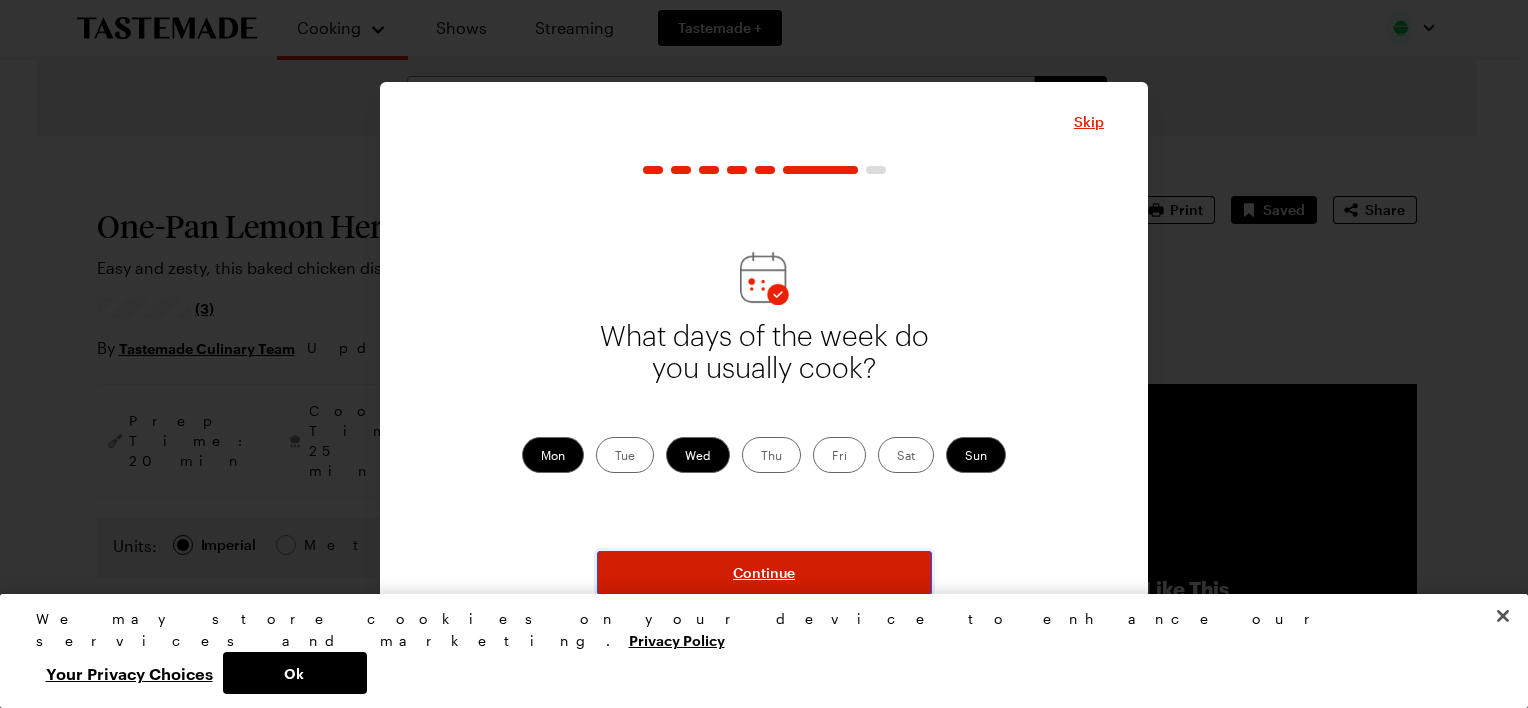 click on "Continue" at bounding box center [764, 573] 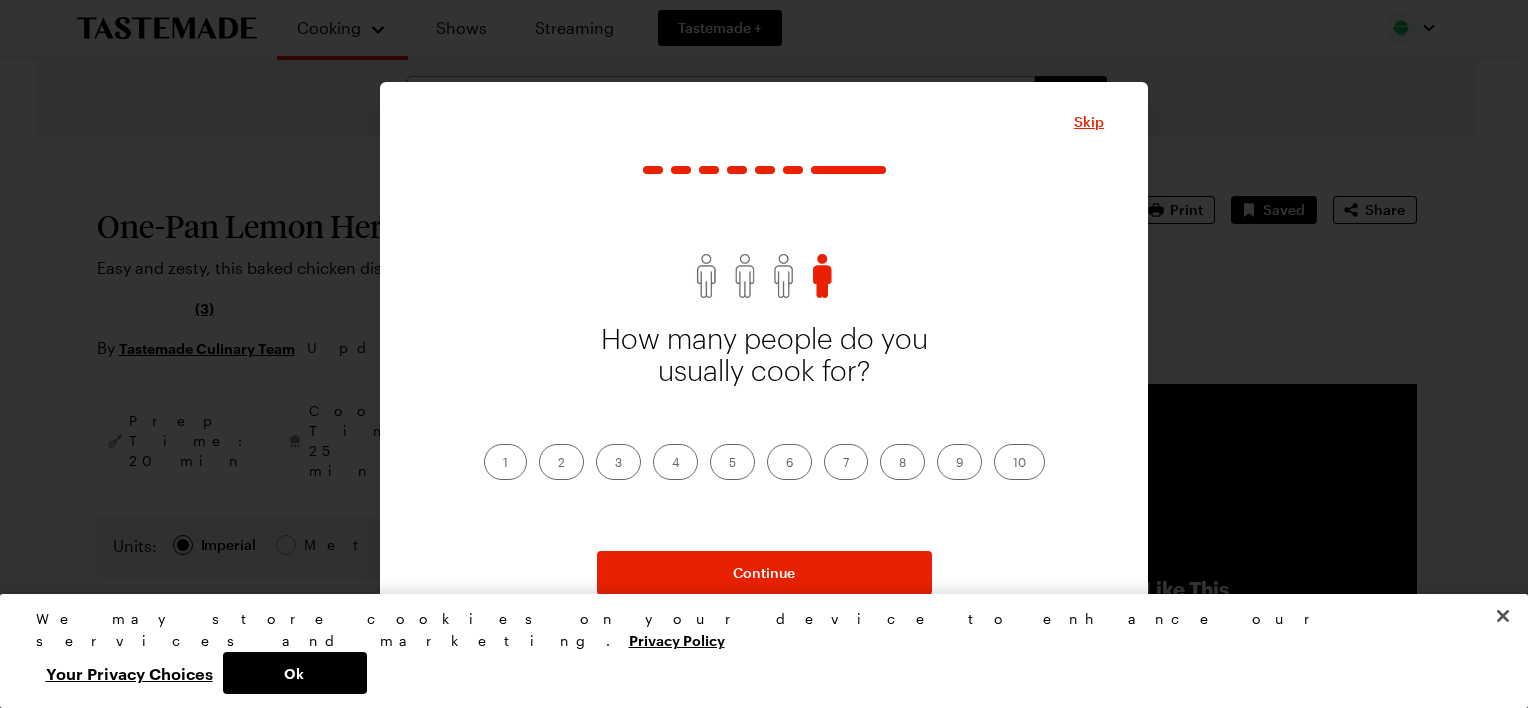 click on "2" at bounding box center (561, 462) 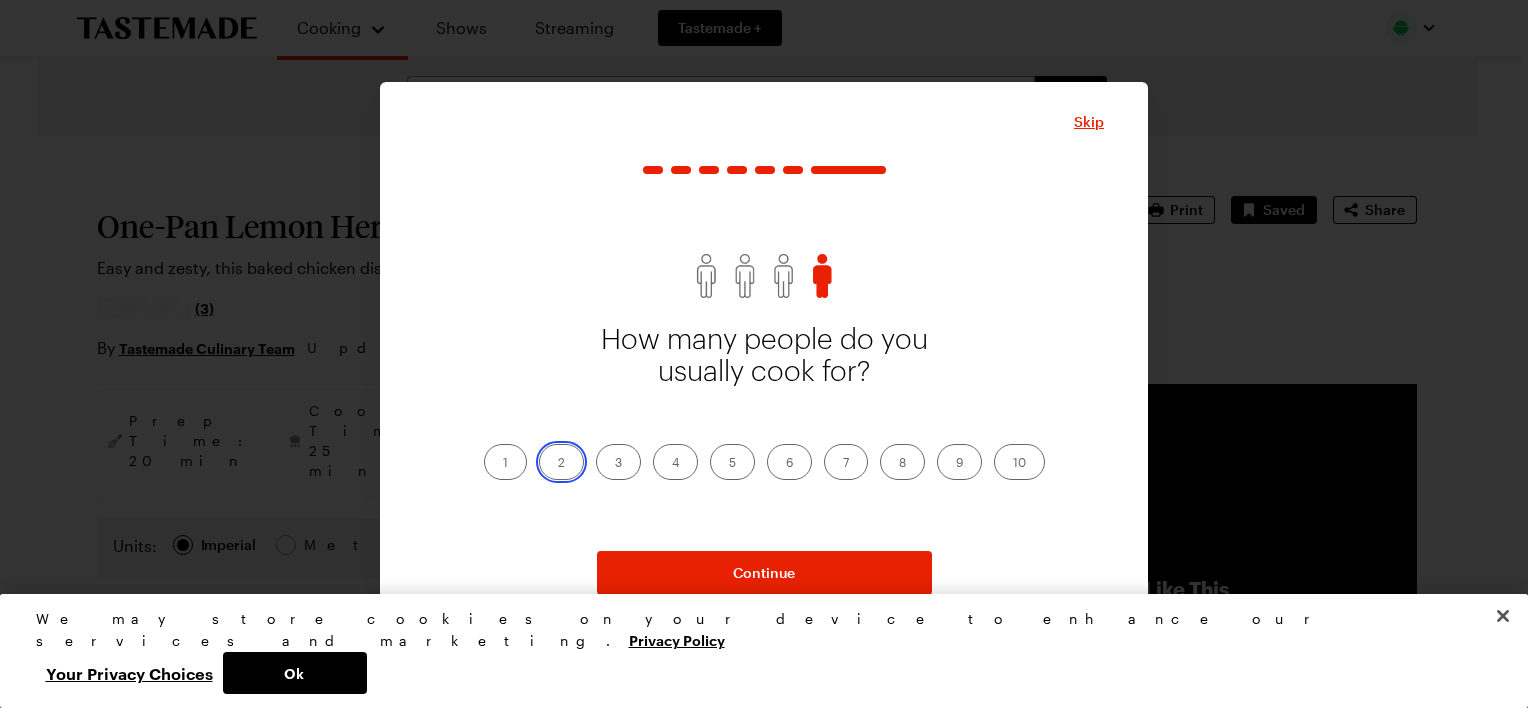 click on "2" at bounding box center (558, 464) 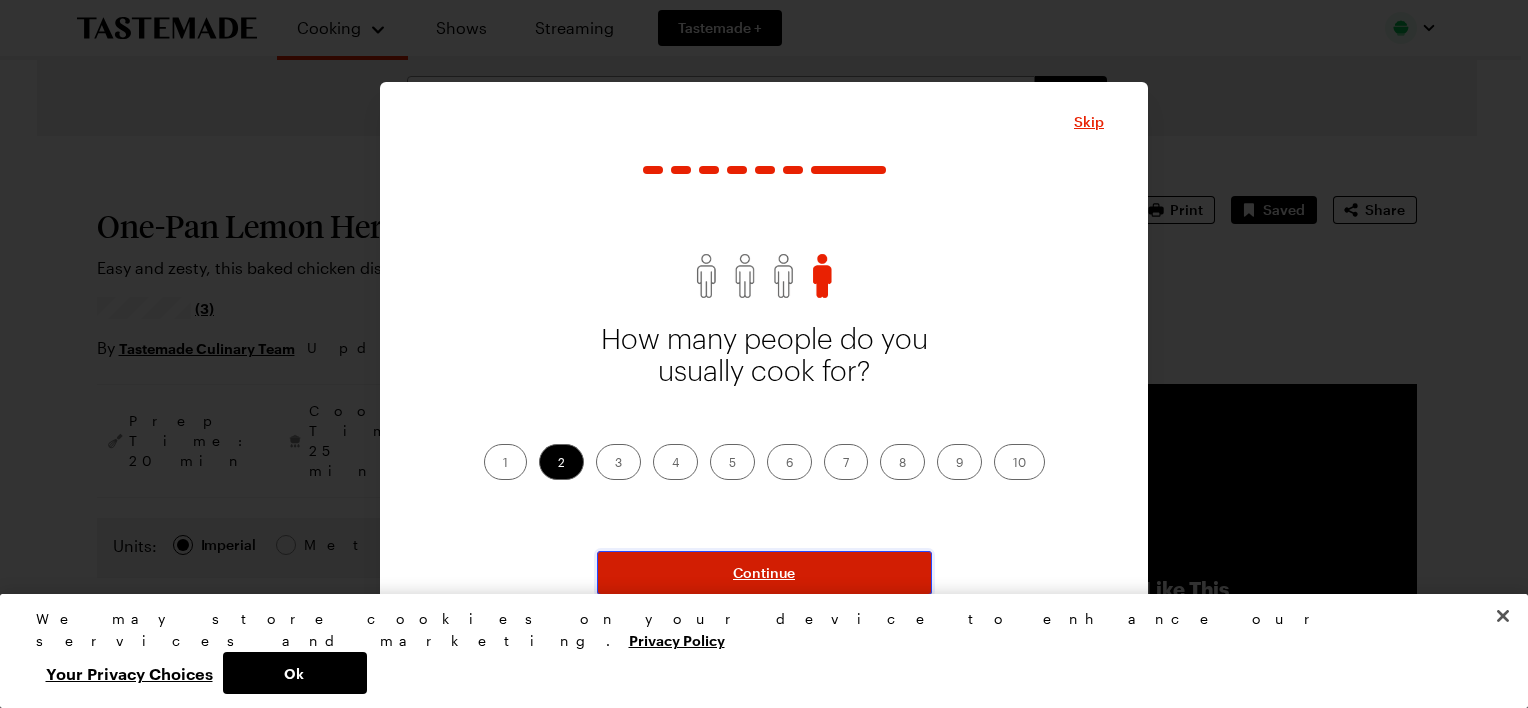 click on "Continue" at bounding box center [764, 573] 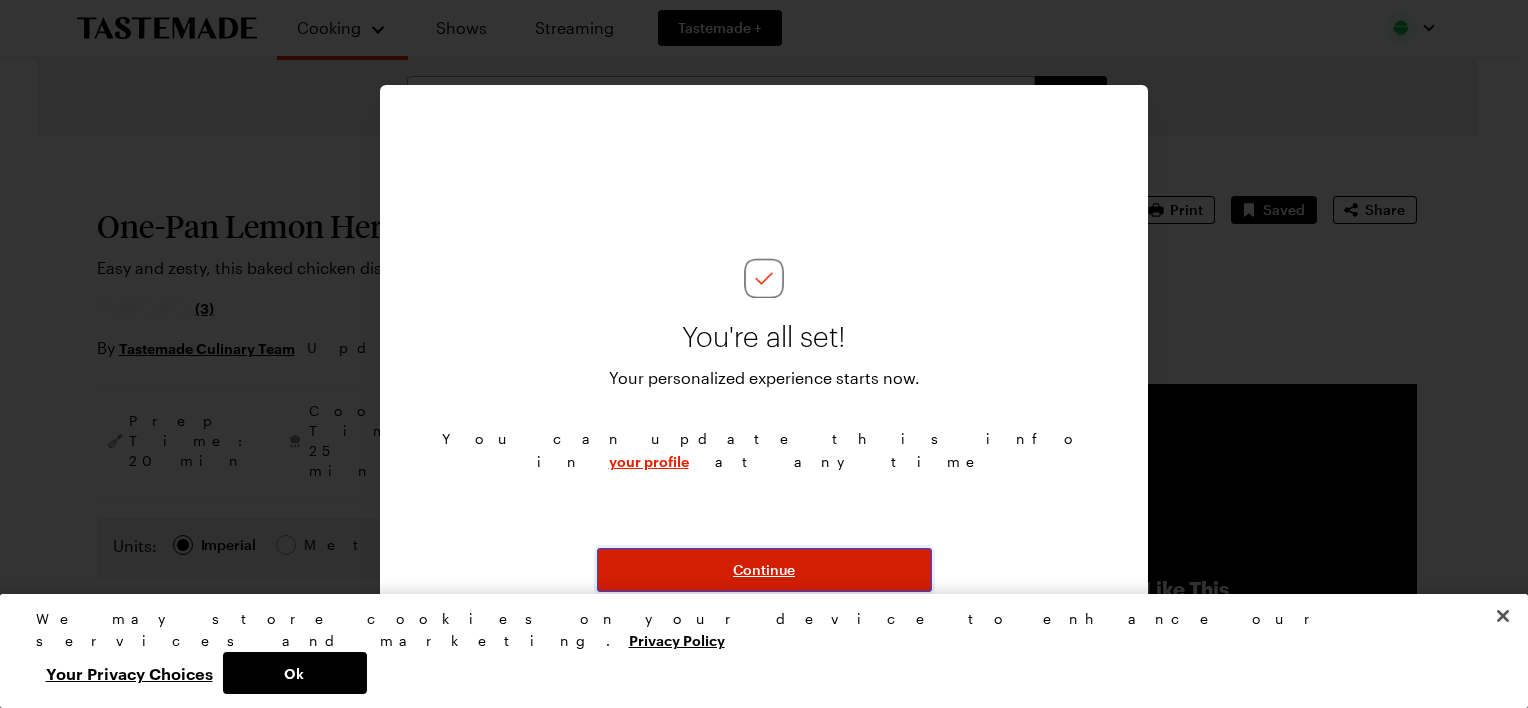click on "Continue" at bounding box center (764, 570) 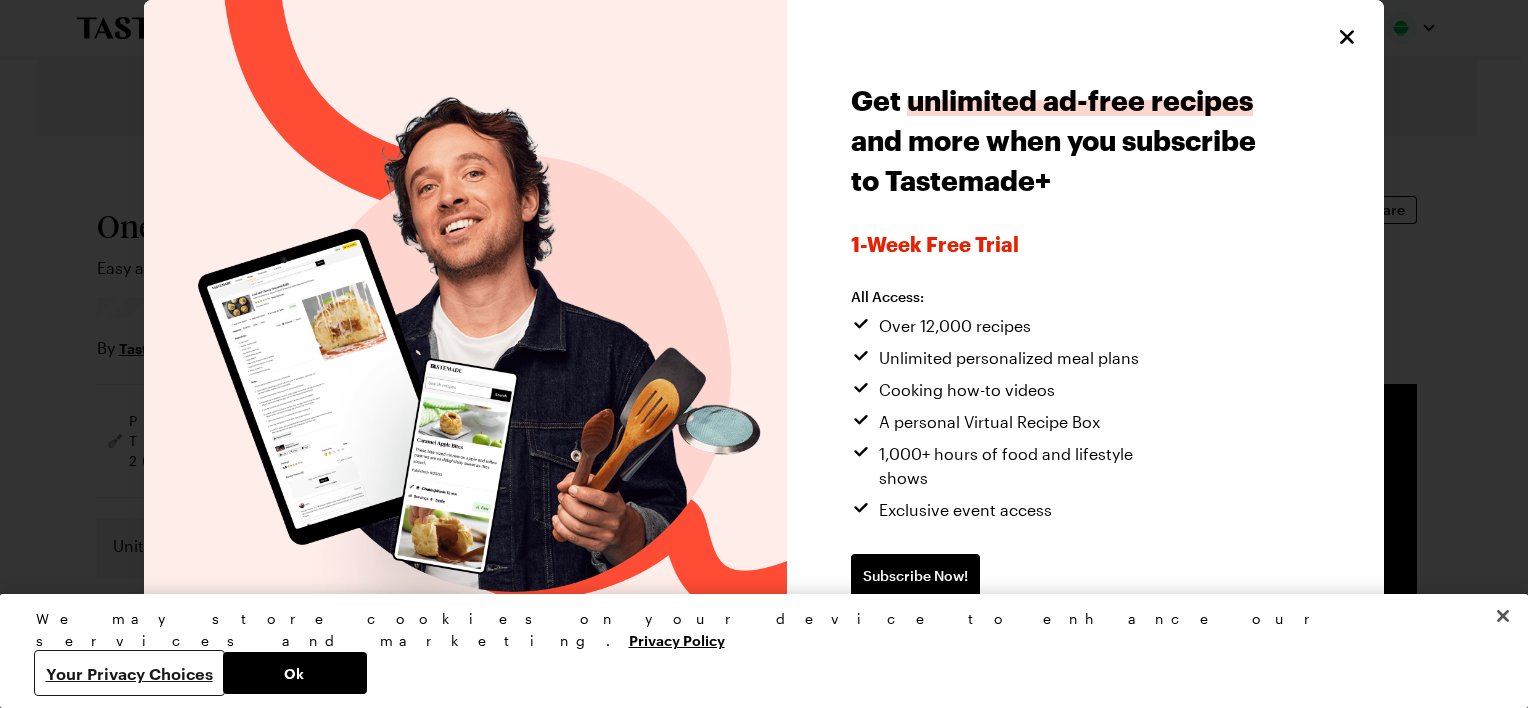 click on "Your Privacy Choices" at bounding box center [129, 673] 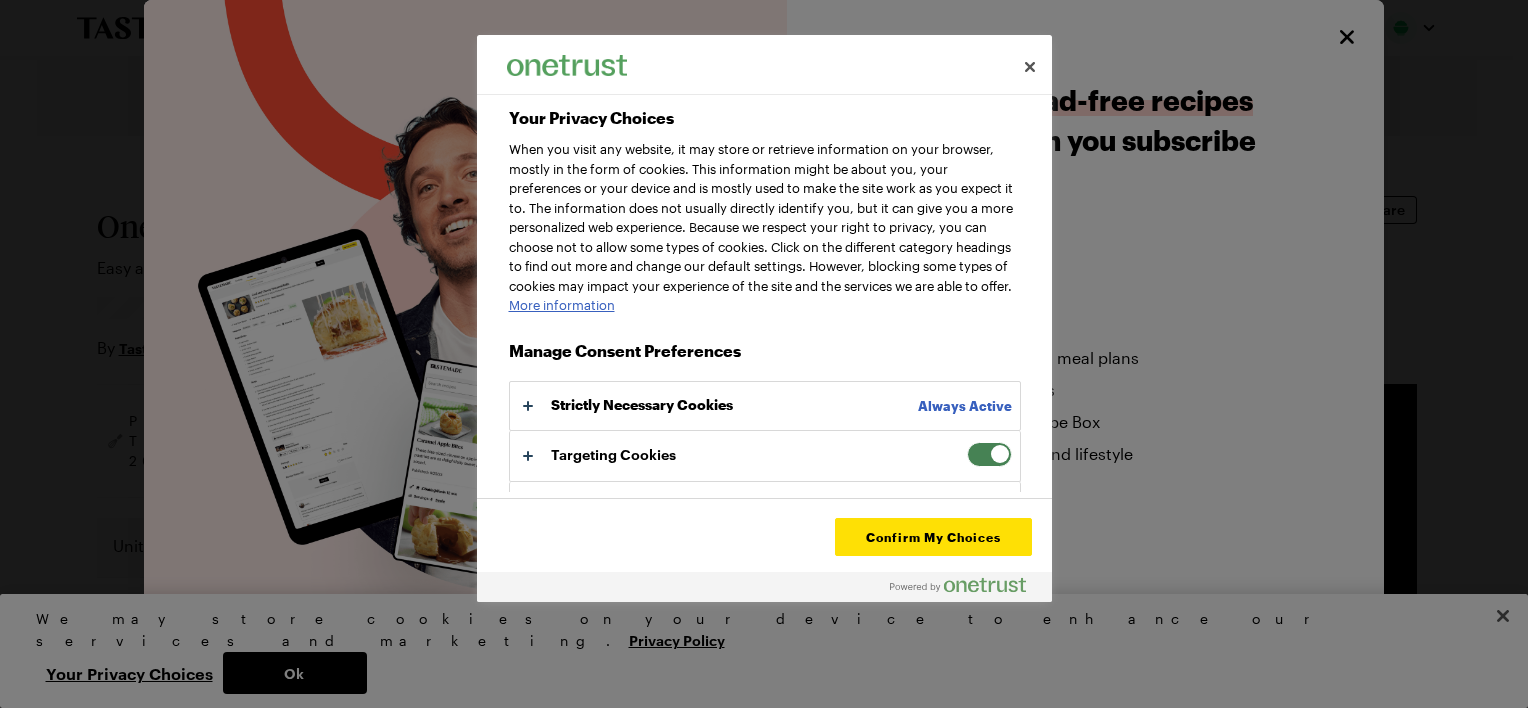 click at bounding box center [989, 454] 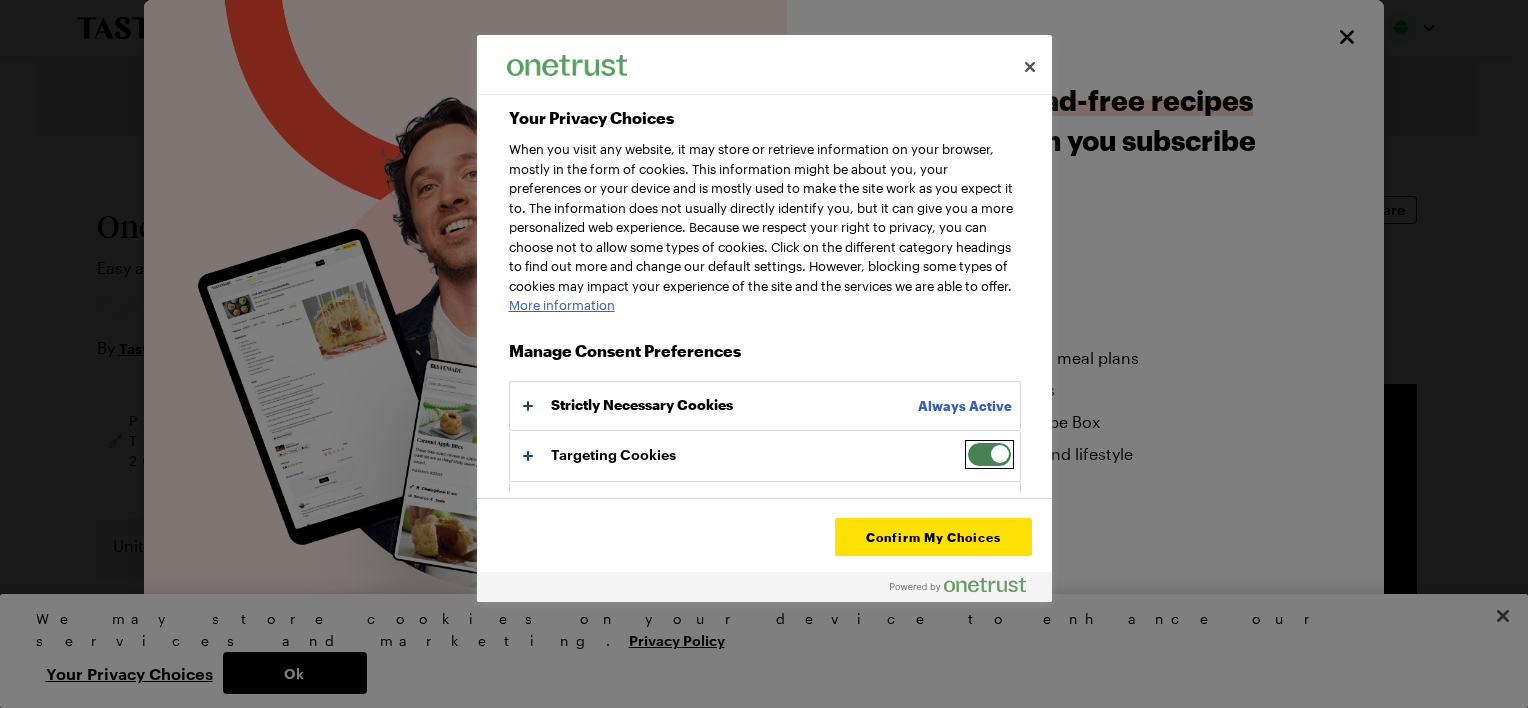 click on "Targeting Cookies" at bounding box center [967, 442] 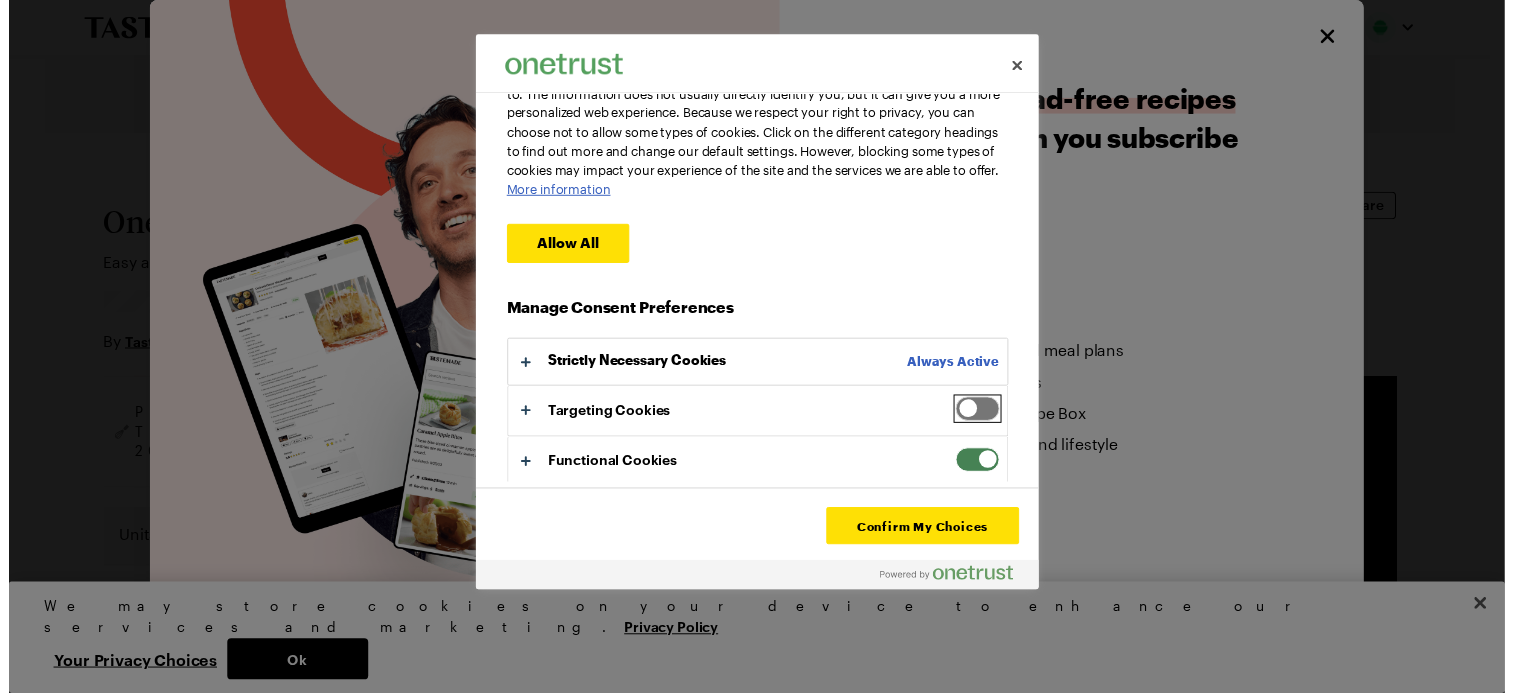 scroll, scrollTop: 187, scrollLeft: 0, axis: vertical 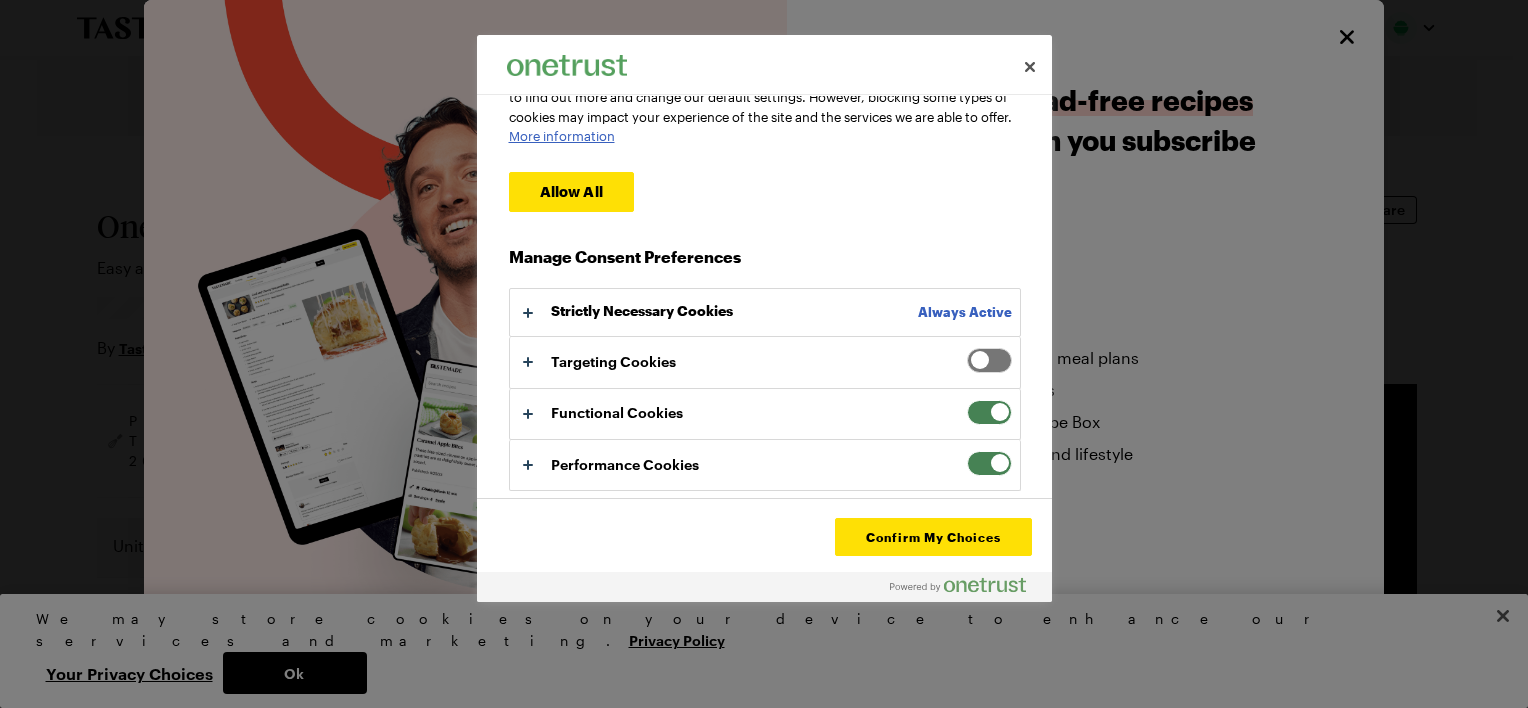 click at bounding box center [989, 412] 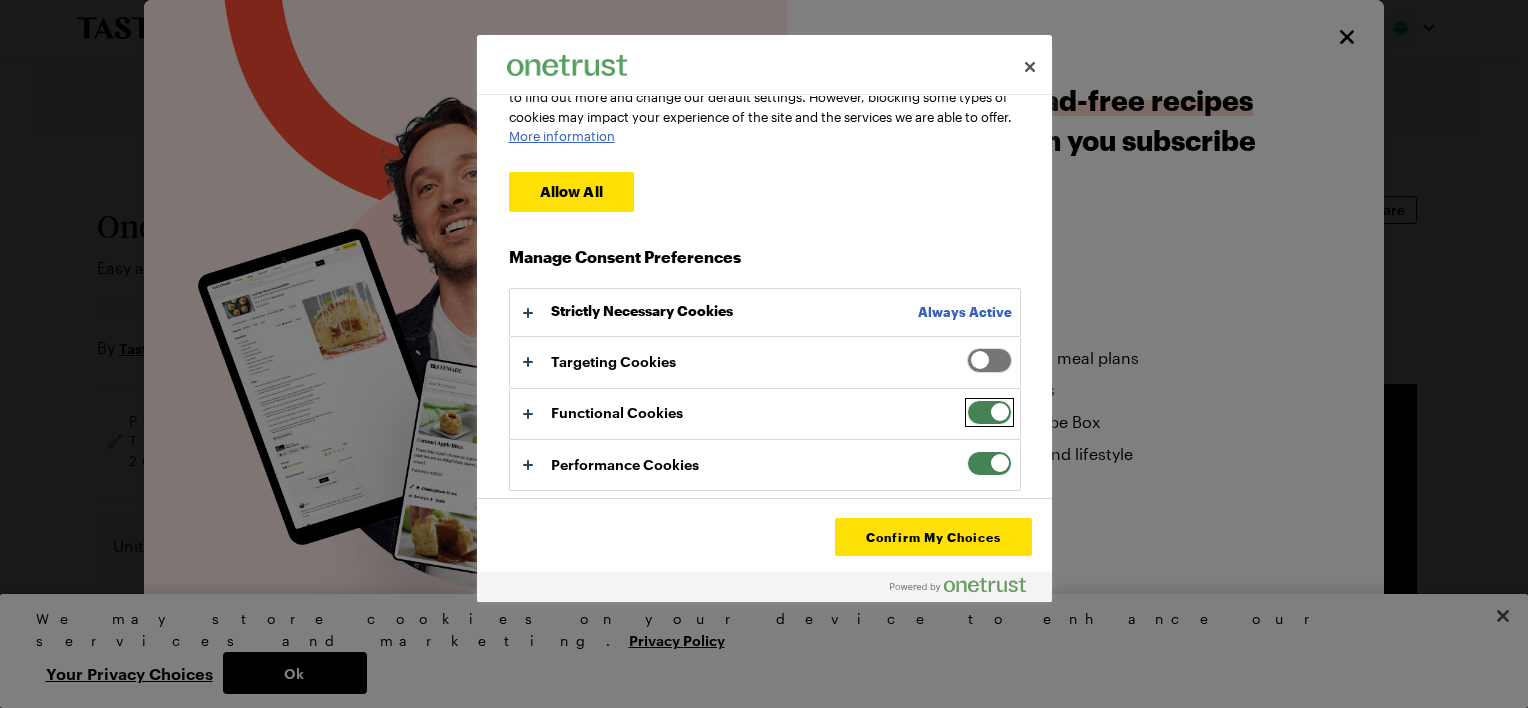 click on "Functional Cookies" at bounding box center (967, 400) 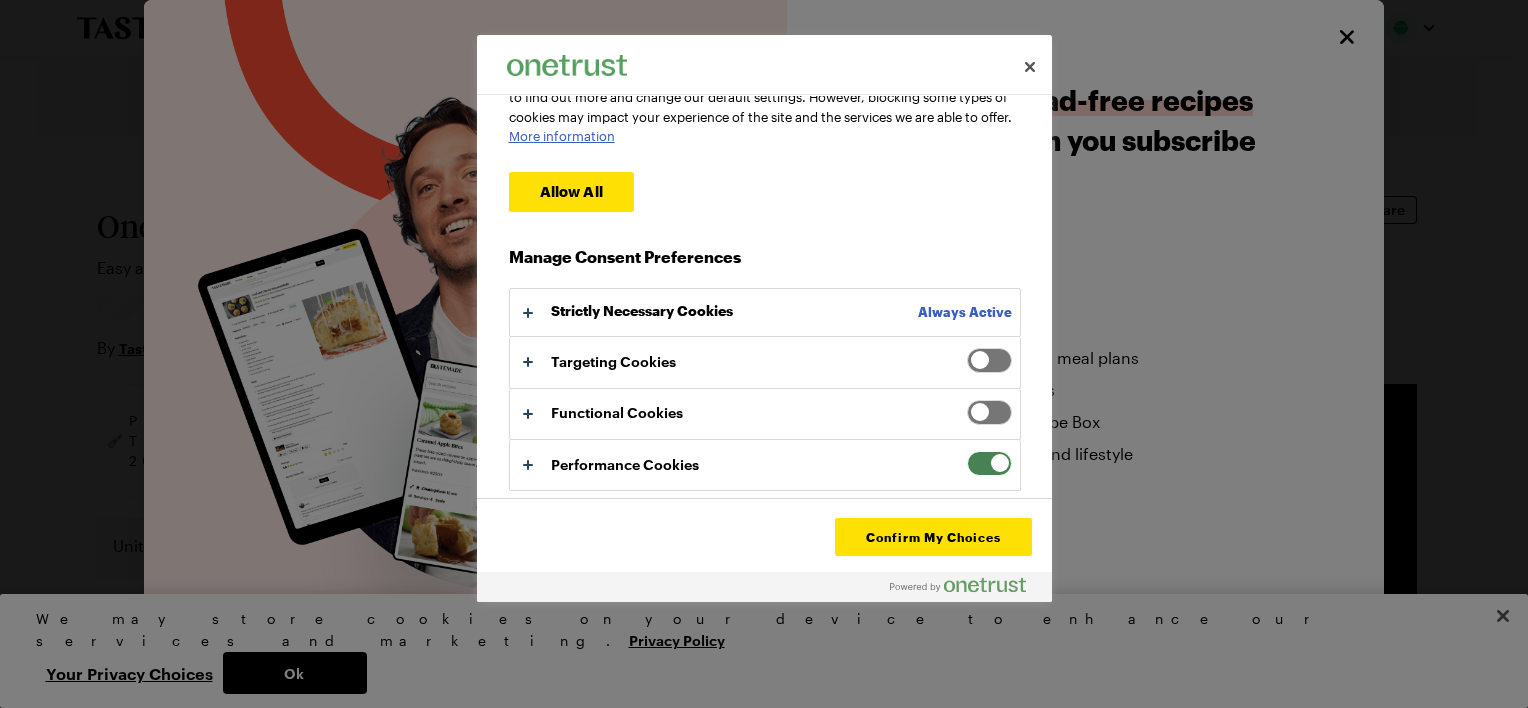 click at bounding box center (989, 463) 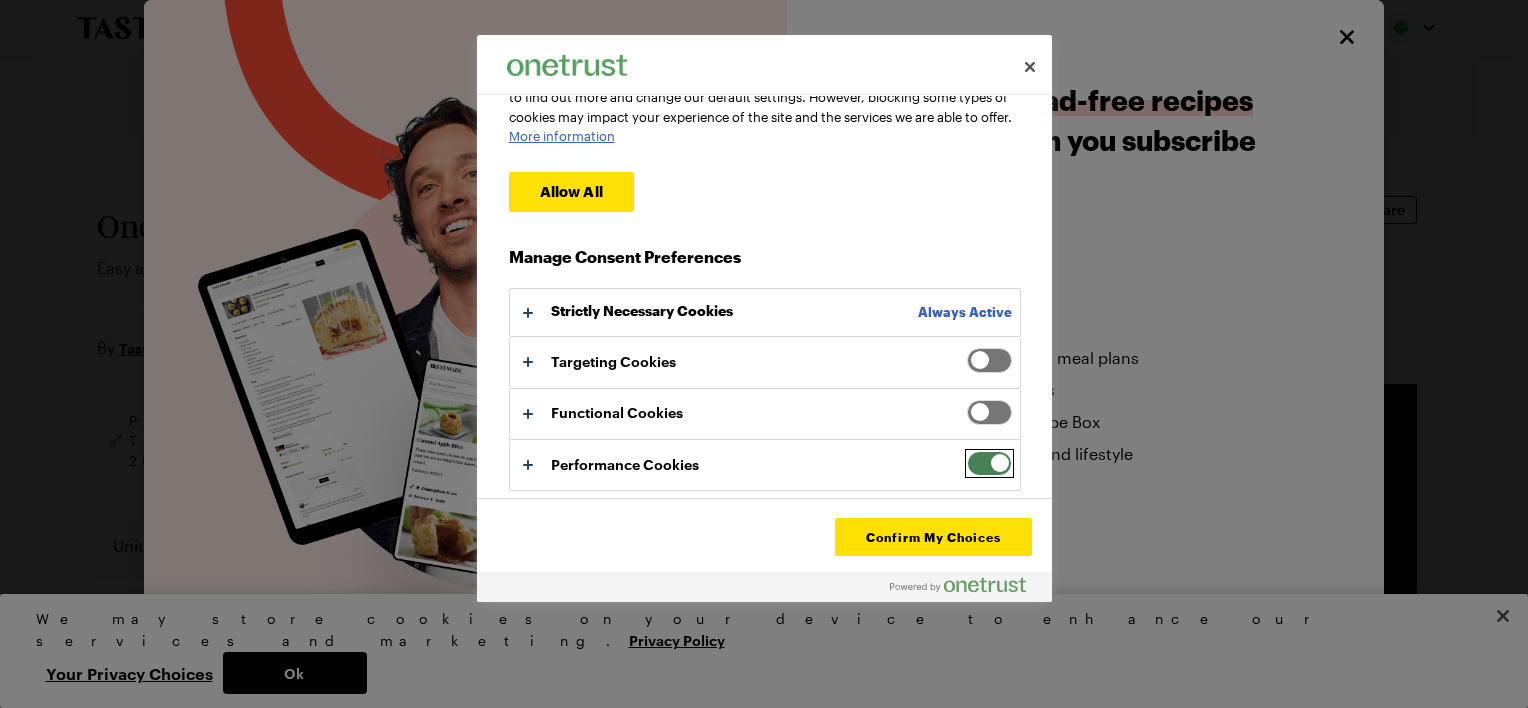click on "Performance Cookies" at bounding box center (967, 451) 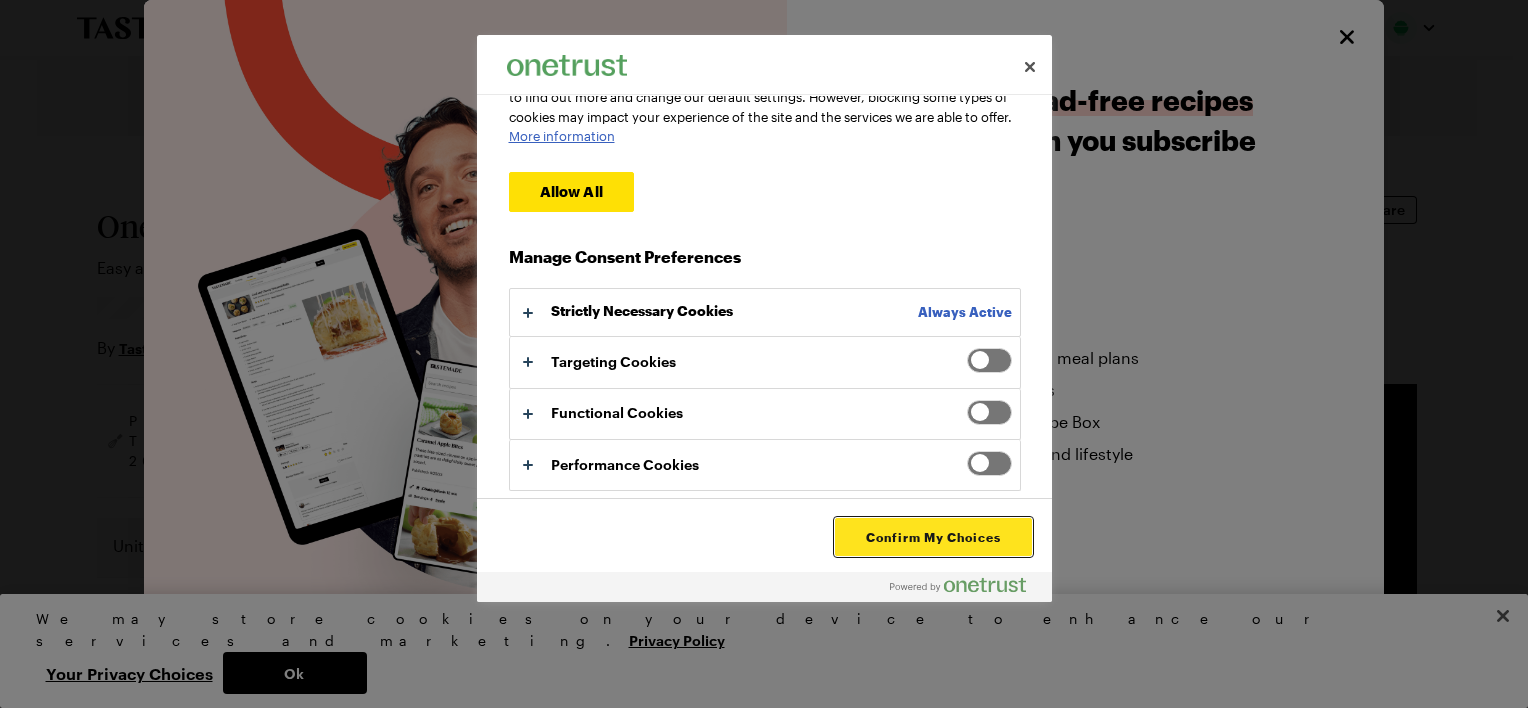 click on "Confirm My Choices" at bounding box center (933, 537) 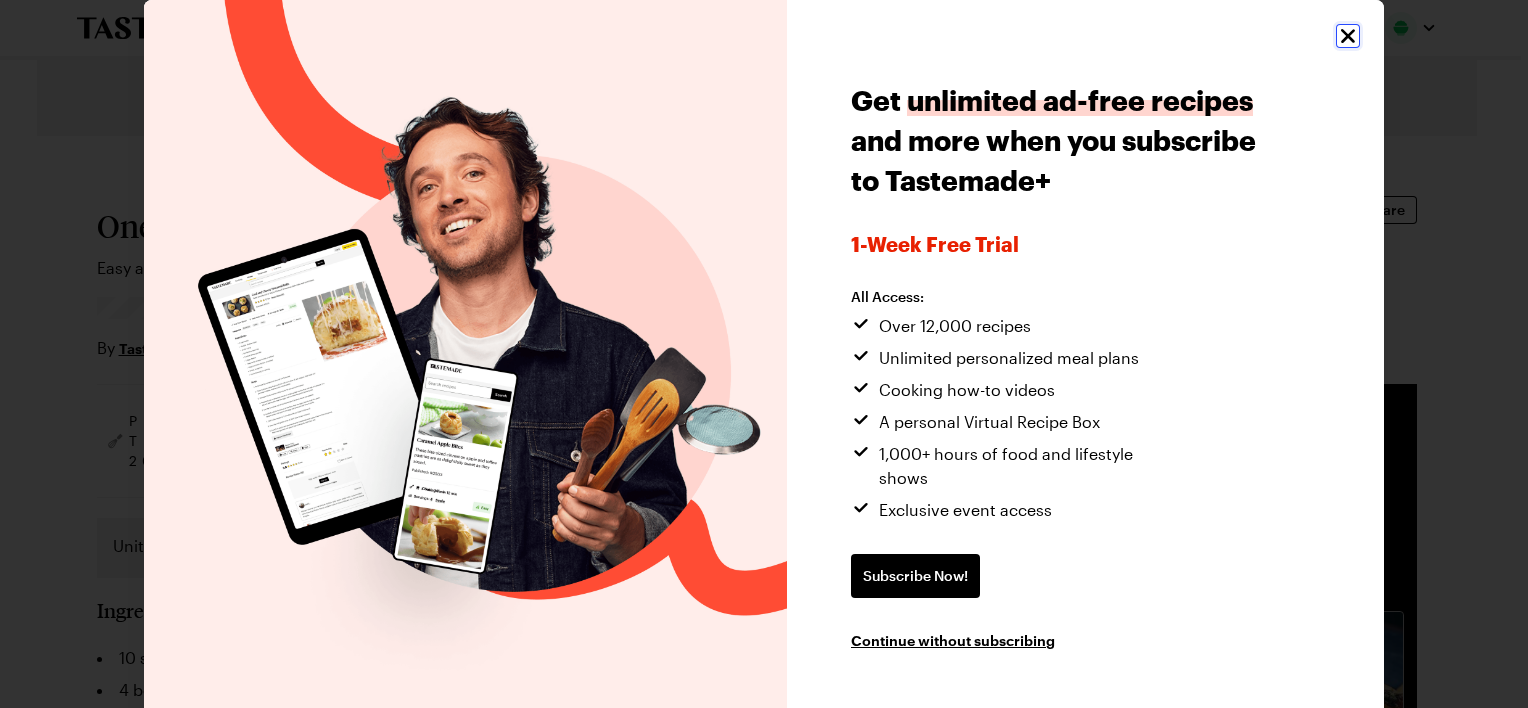 click 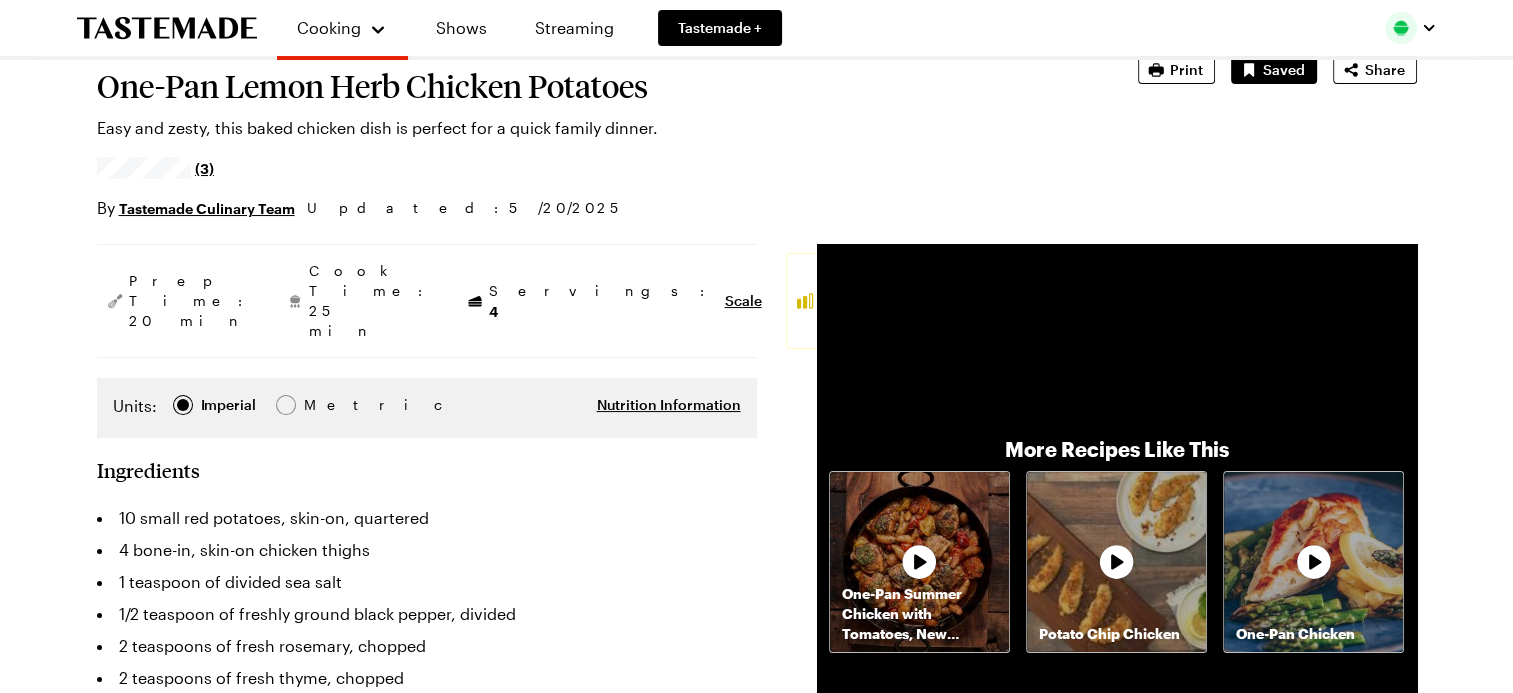 scroll, scrollTop: 0, scrollLeft: 0, axis: both 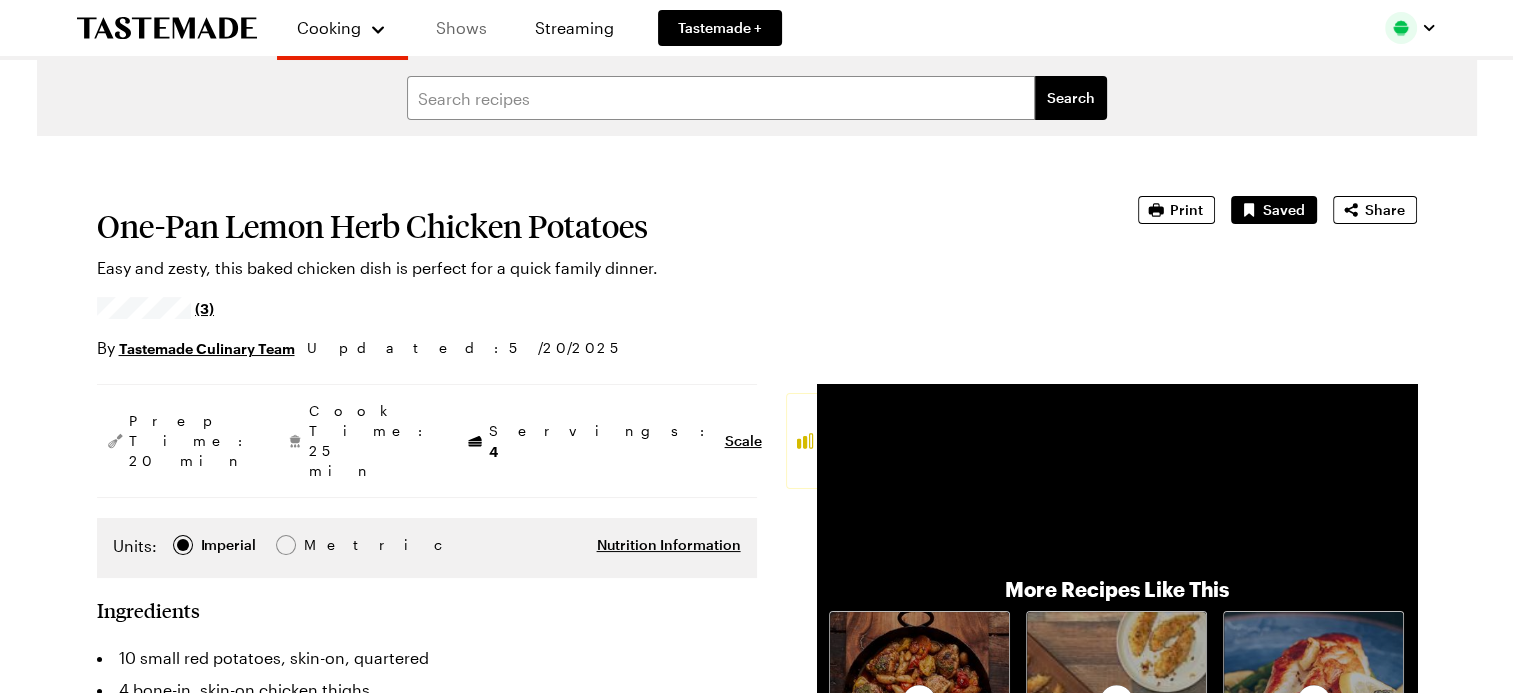 click on "Shows" at bounding box center (461, 28) 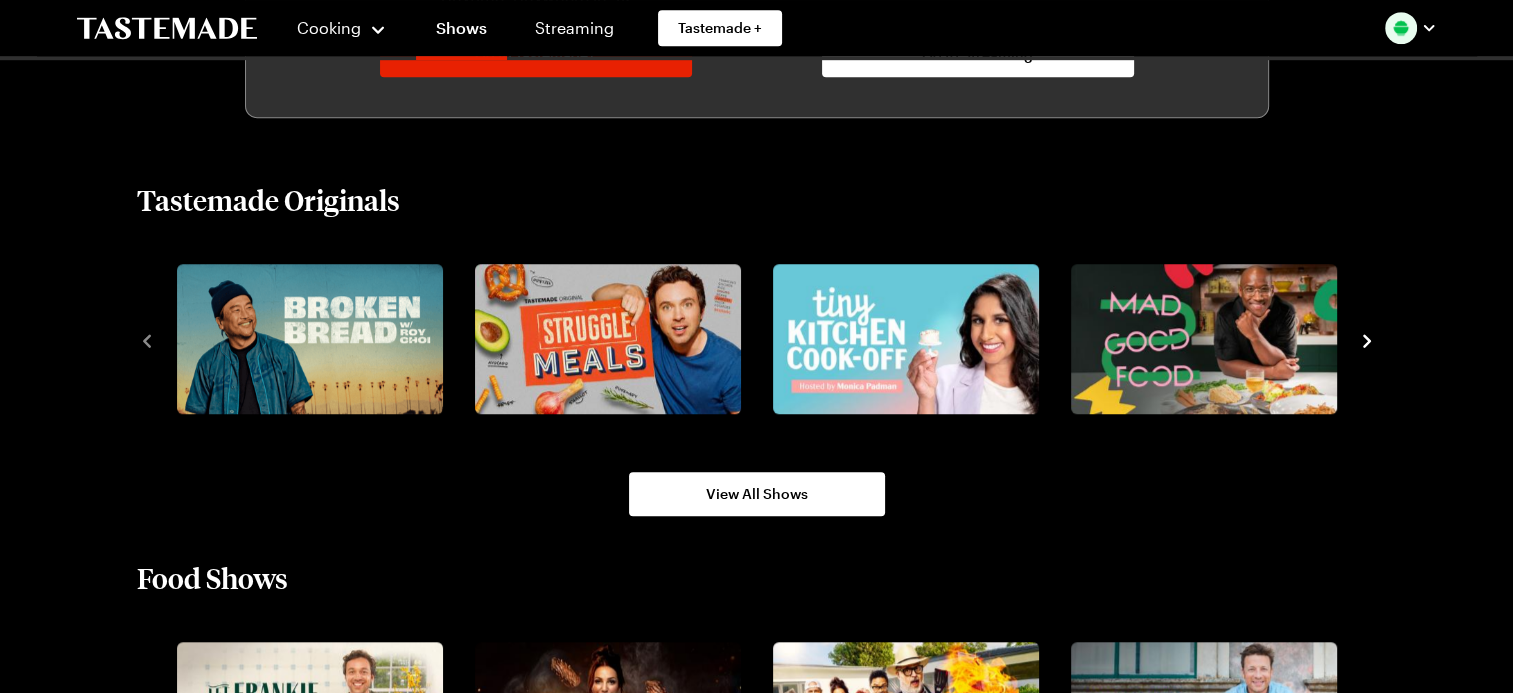 scroll, scrollTop: 1300, scrollLeft: 0, axis: vertical 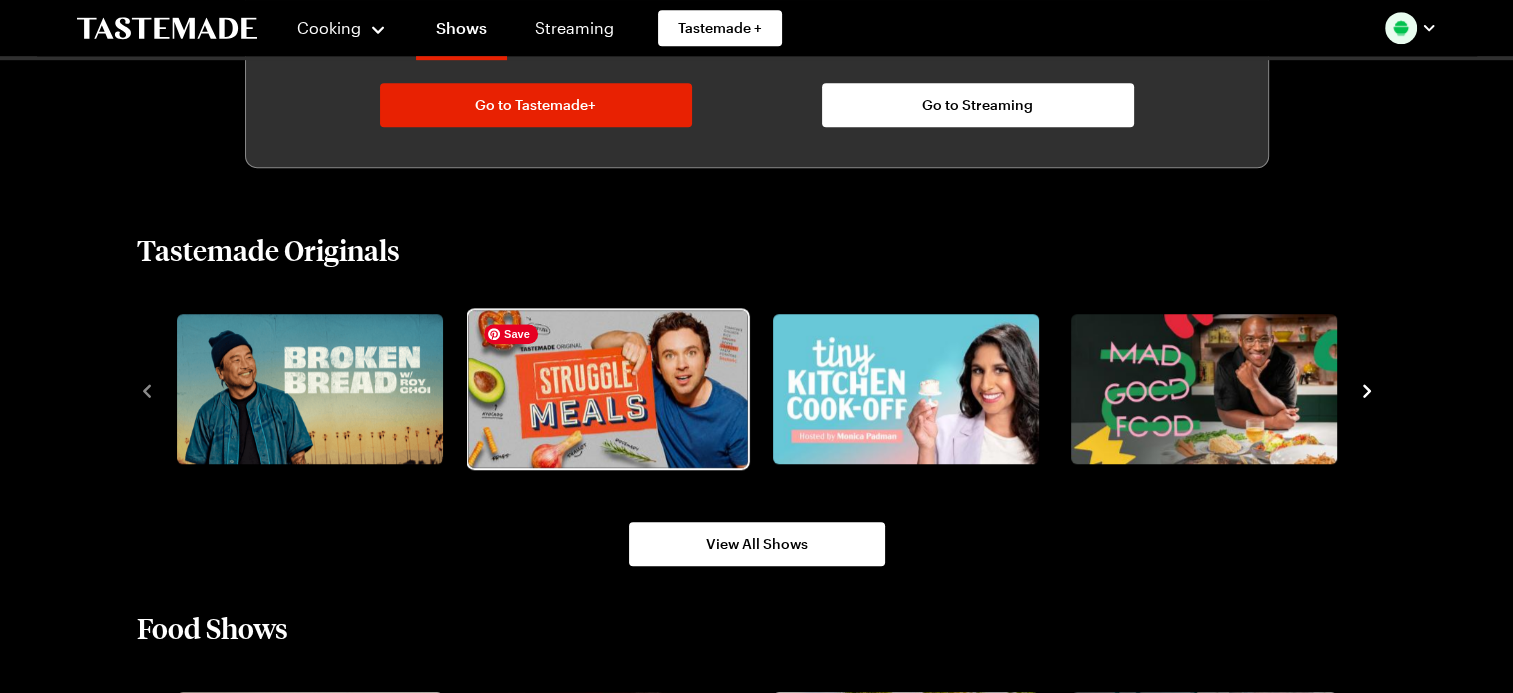 click at bounding box center (607, 388) 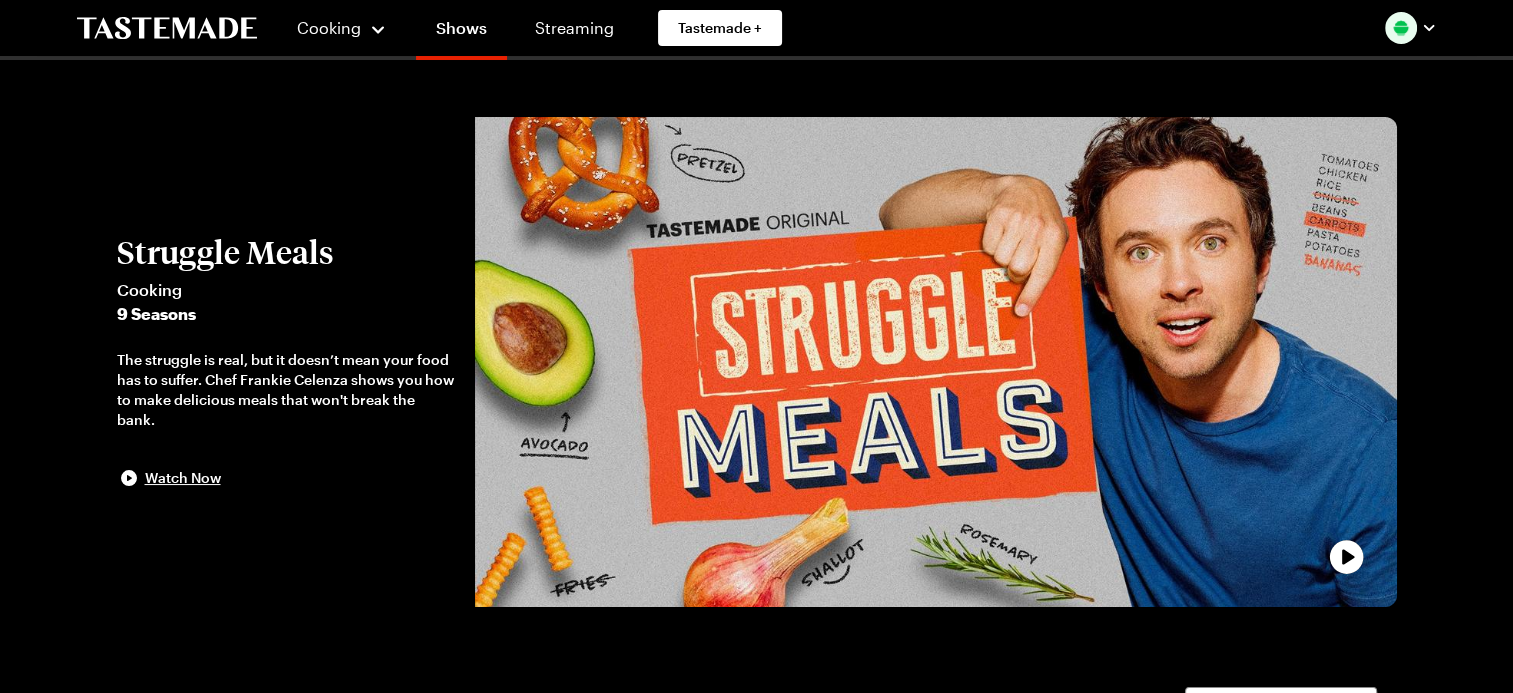 scroll, scrollTop: 0, scrollLeft: 0, axis: both 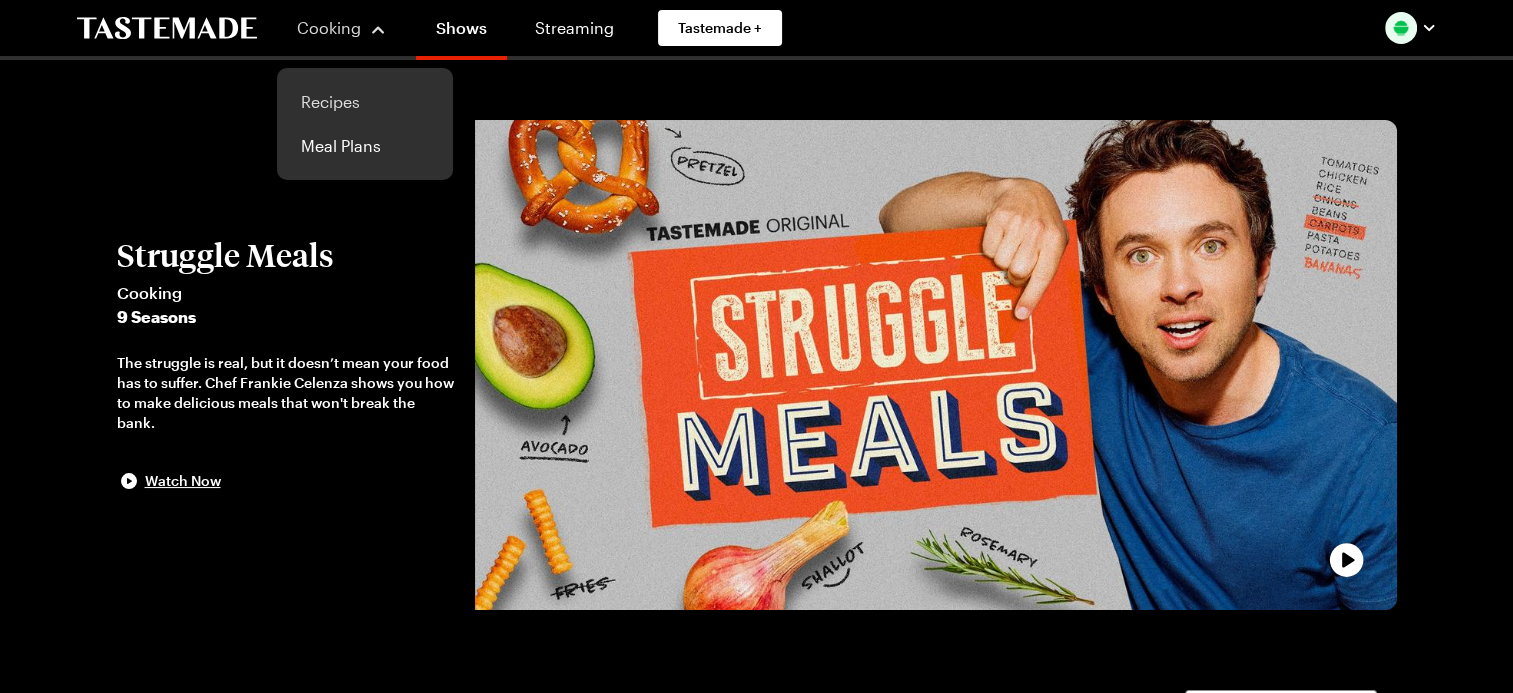 click on "Recipes" at bounding box center [365, 102] 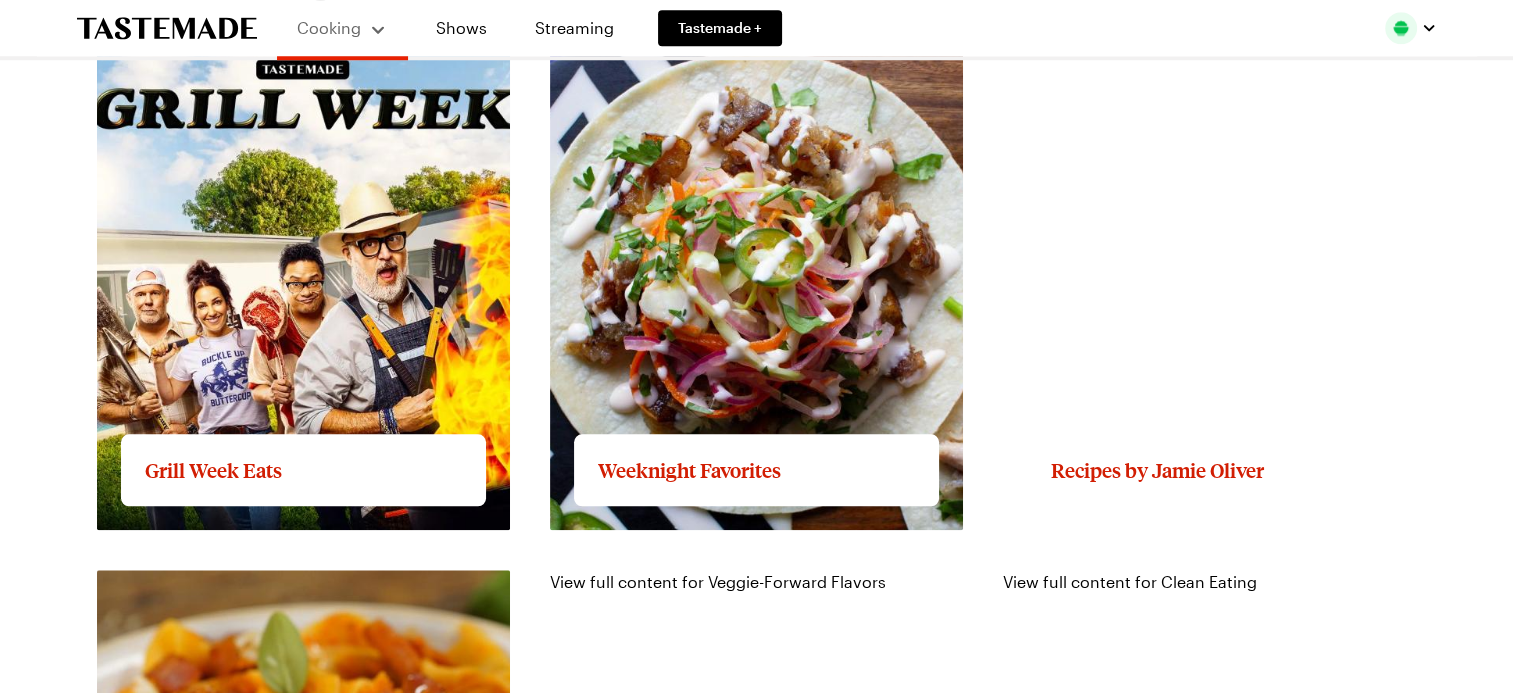 scroll, scrollTop: 1877, scrollLeft: 0, axis: vertical 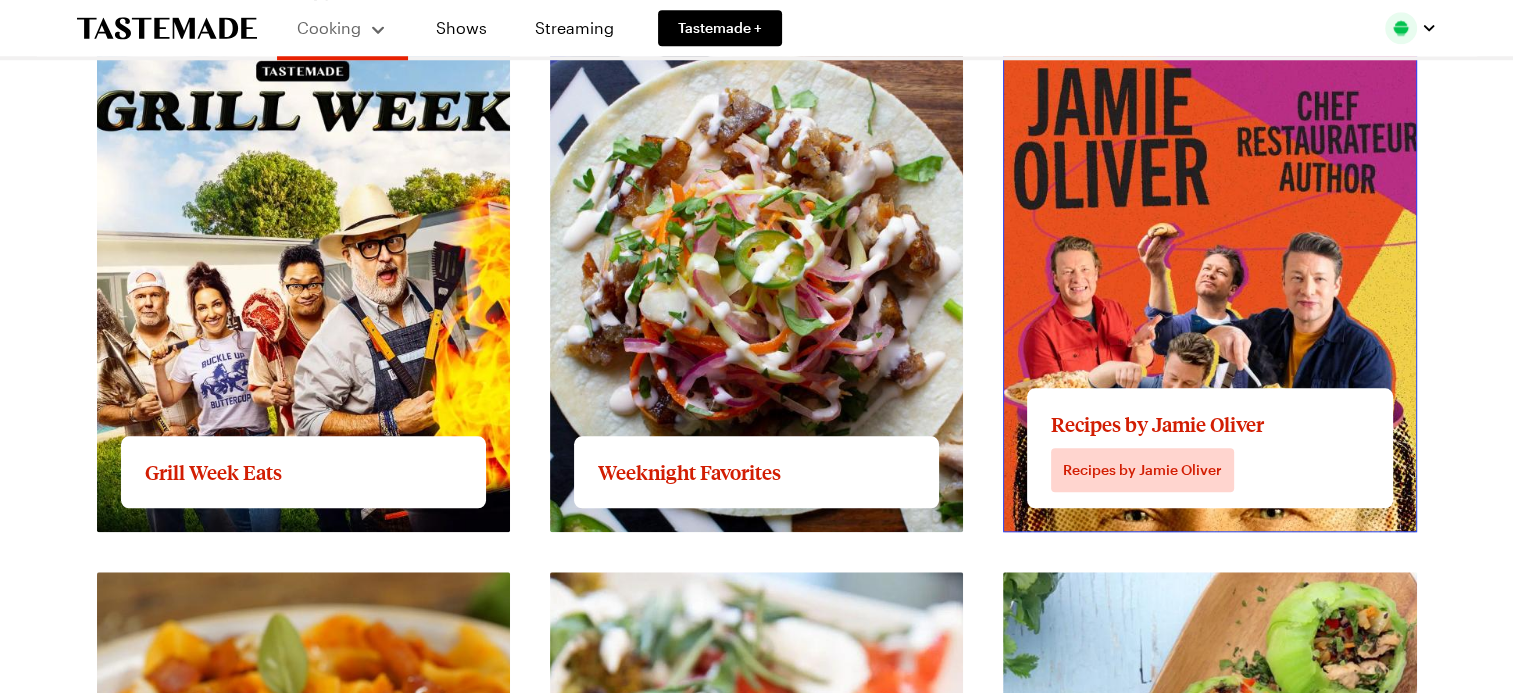 click on "View full content for Recipes by Jamie Oliver" at bounding box center [1171, 43] 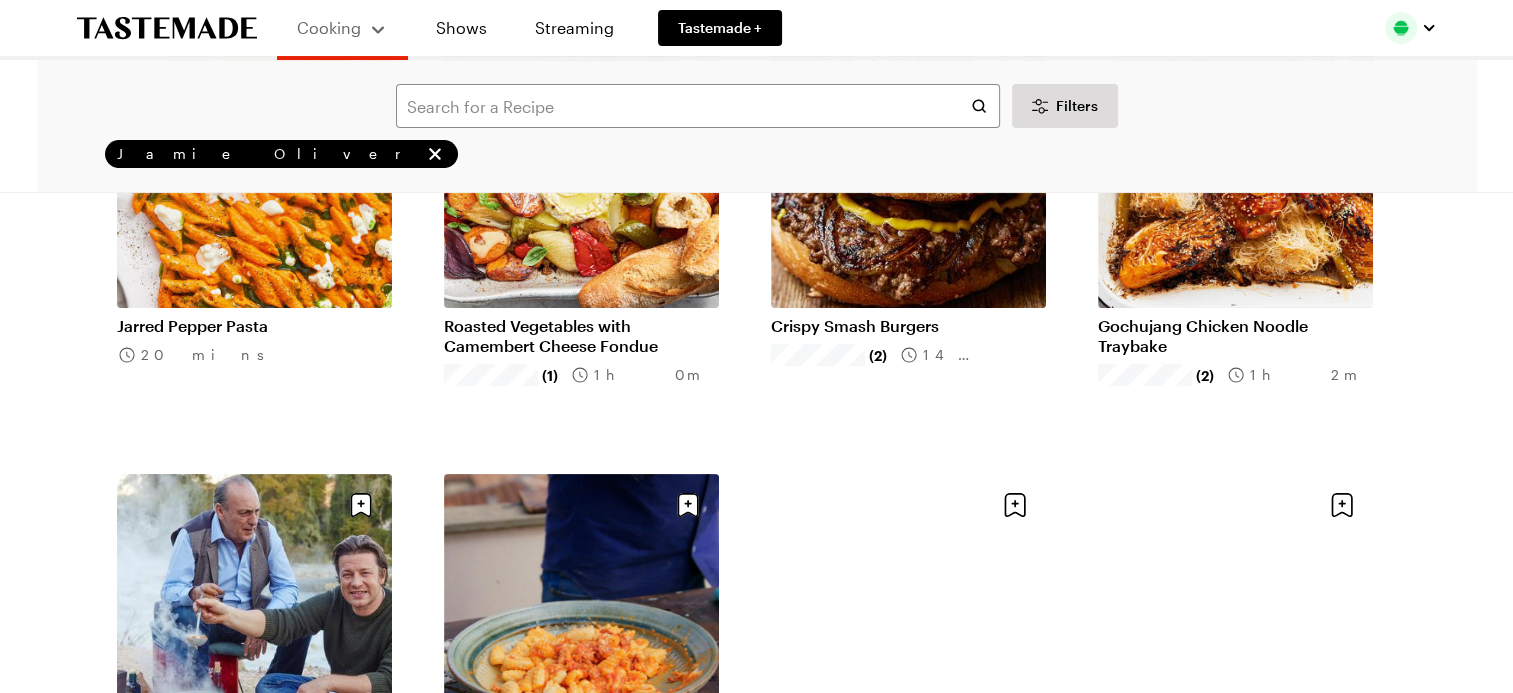 scroll, scrollTop: 0, scrollLeft: 0, axis: both 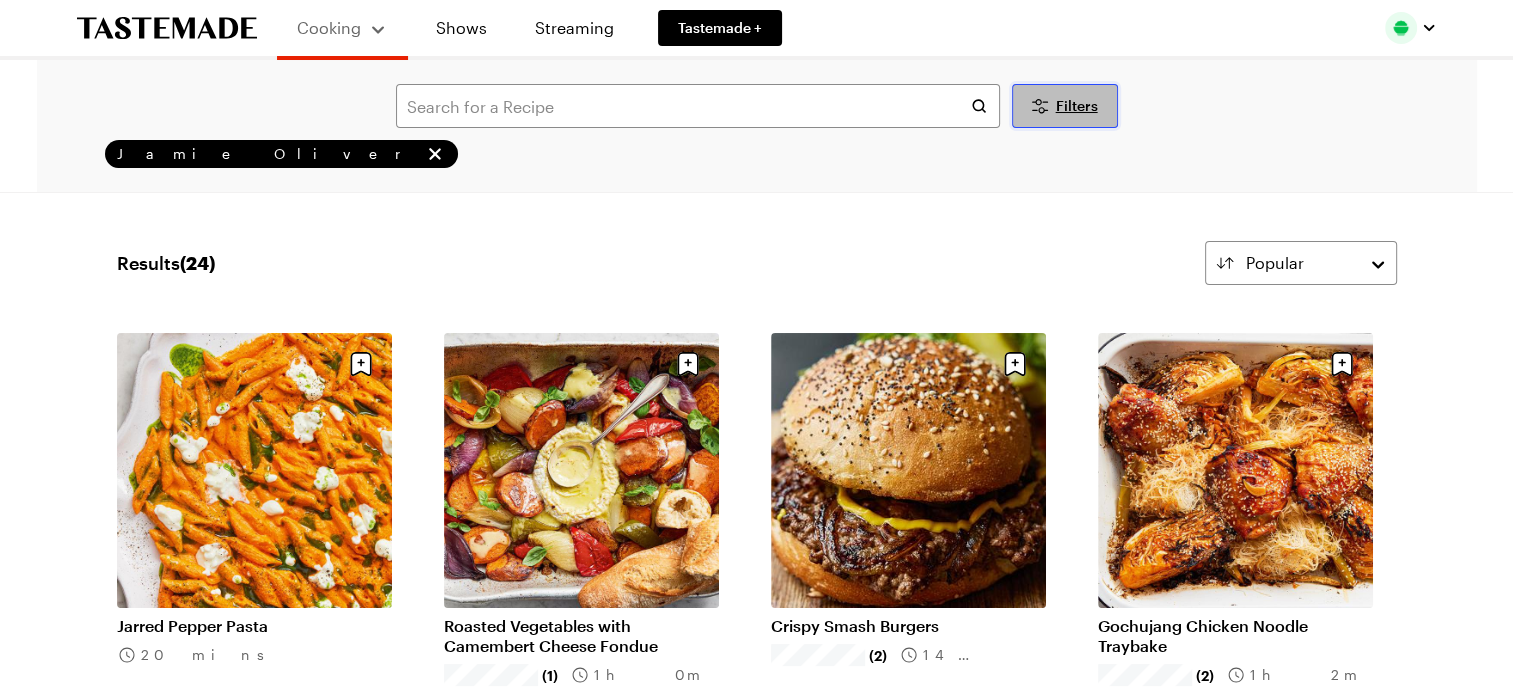click 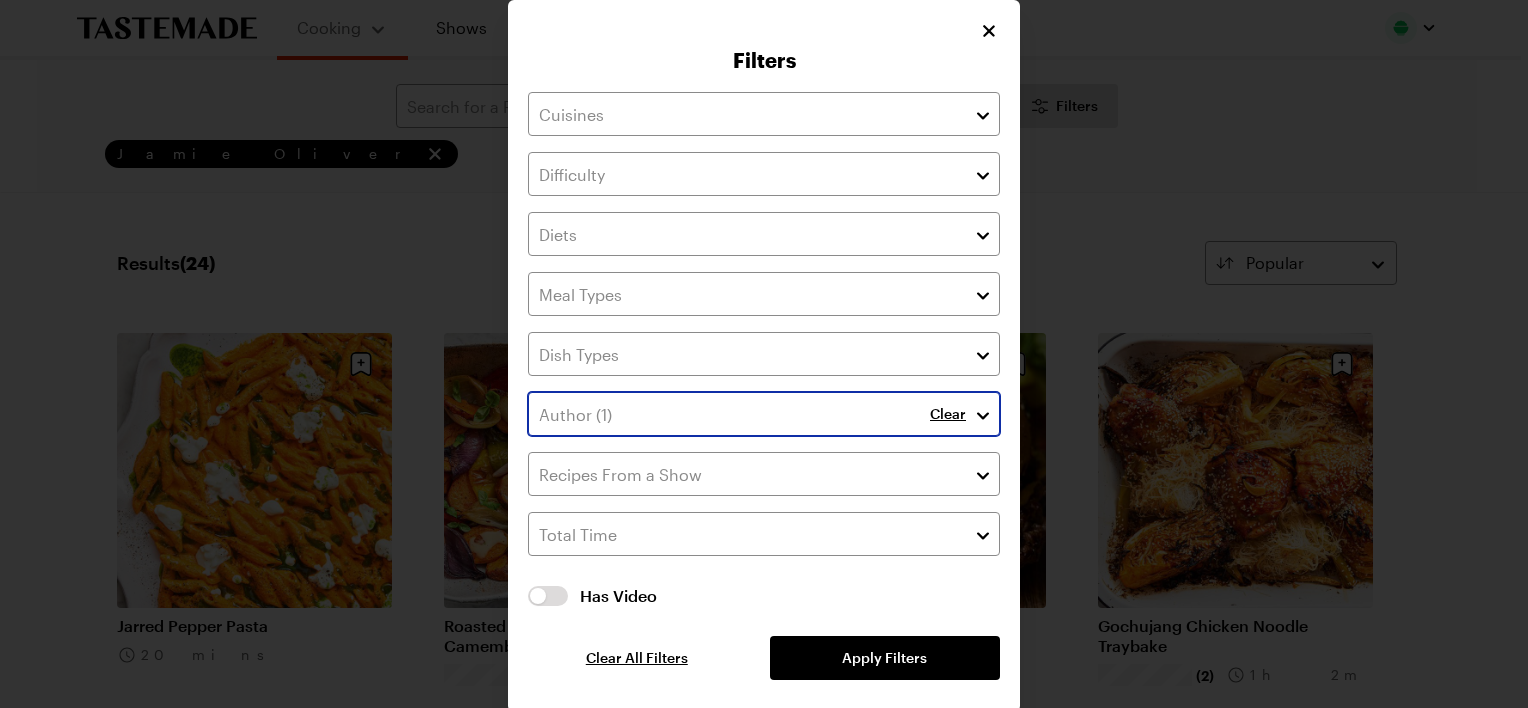 click at bounding box center (983, 414) 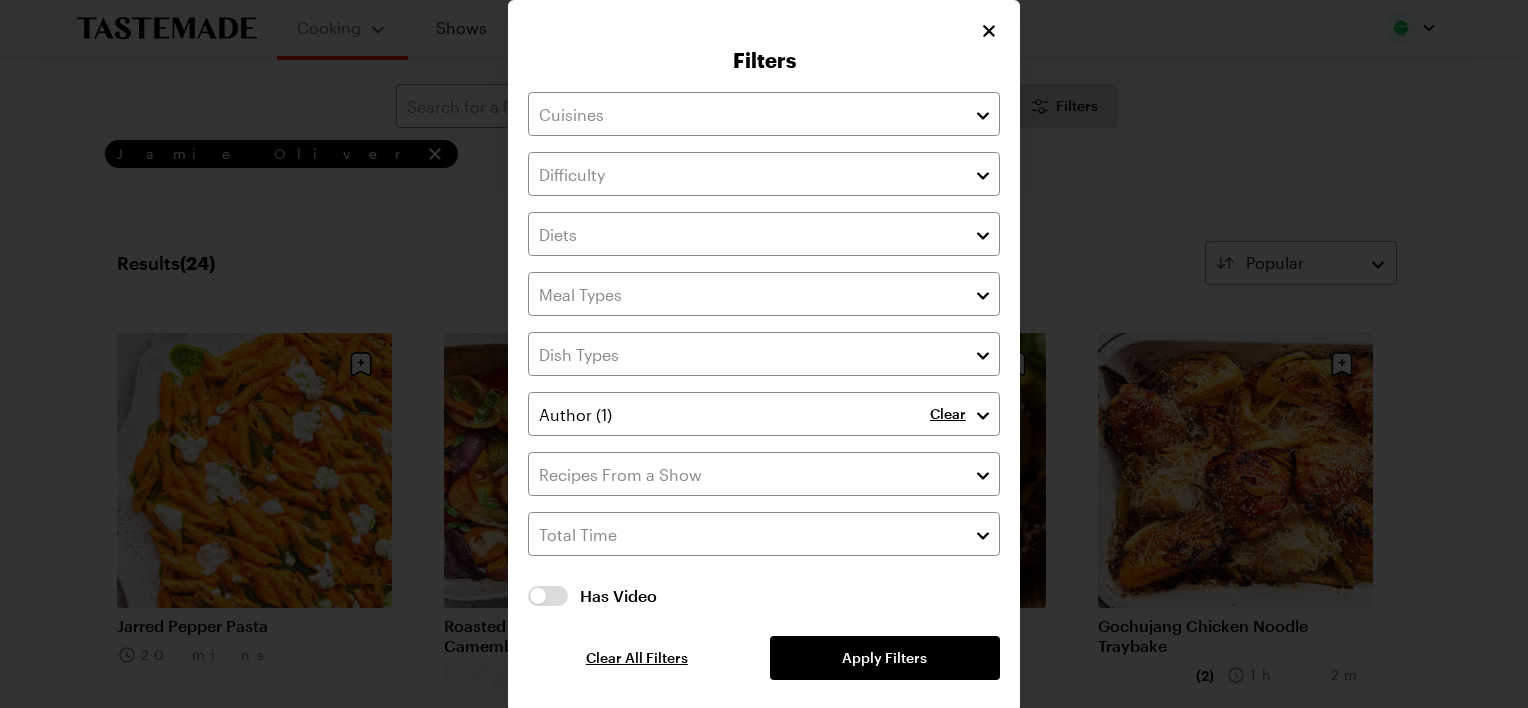drag, startPoint x: 1192, startPoint y: 172, endPoint x: 1276, endPoint y: 148, distance: 87.36132 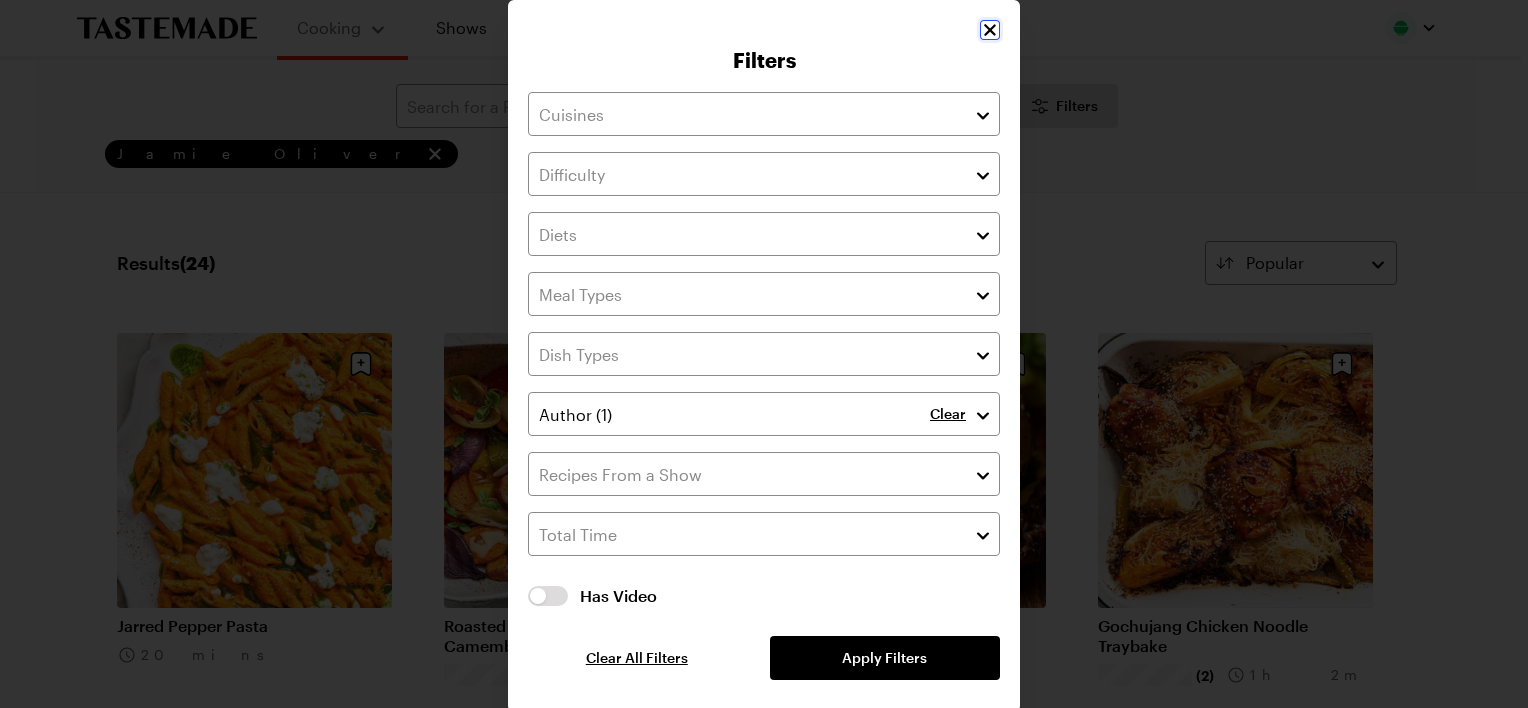 click 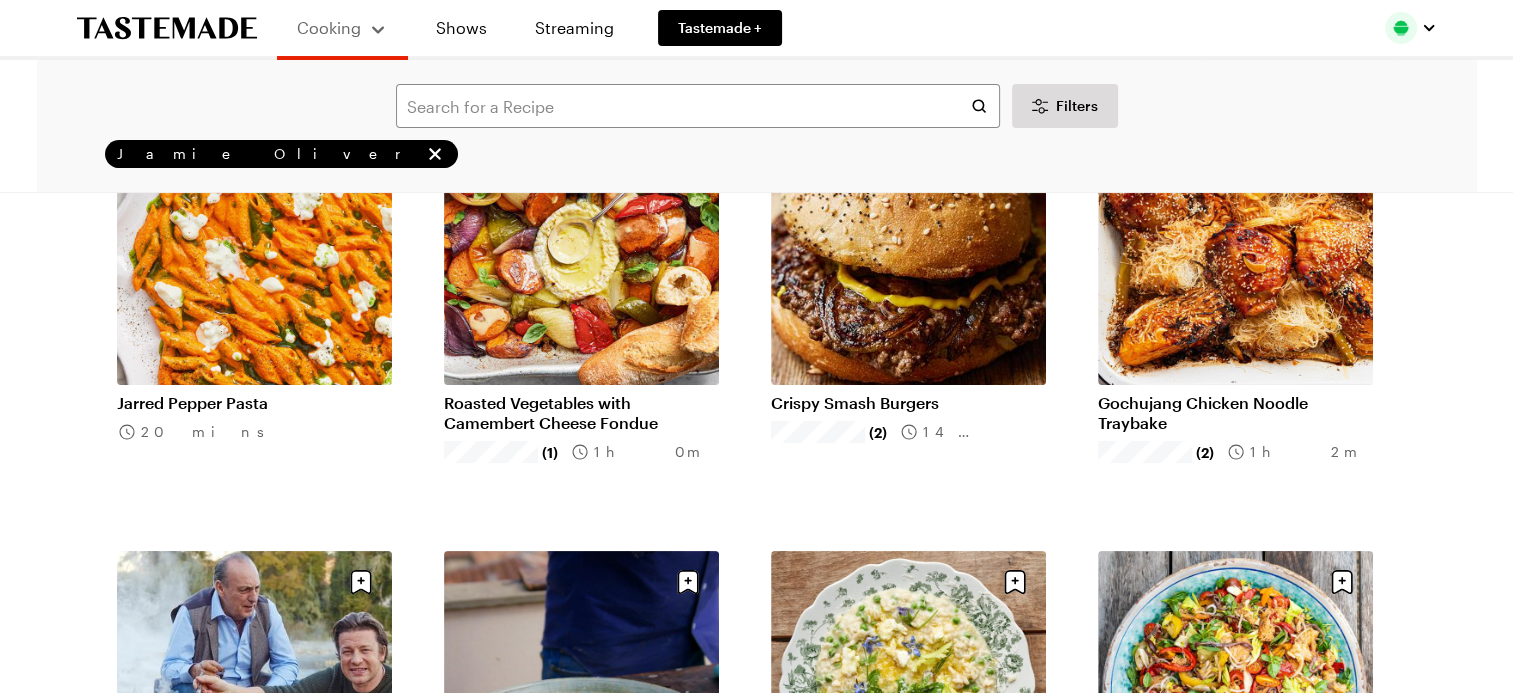 scroll, scrollTop: 100, scrollLeft: 0, axis: vertical 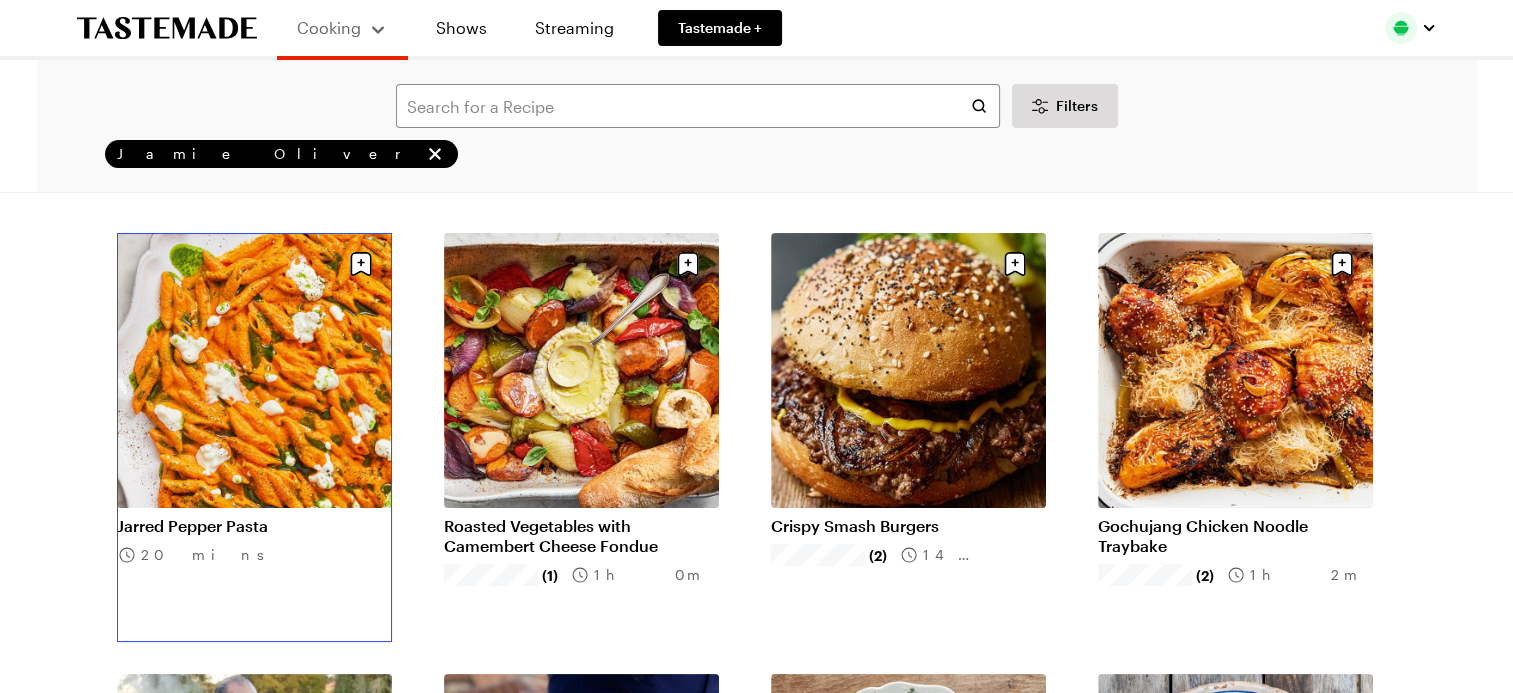 click on "Jarred Pepper Pasta" at bounding box center [254, 526] 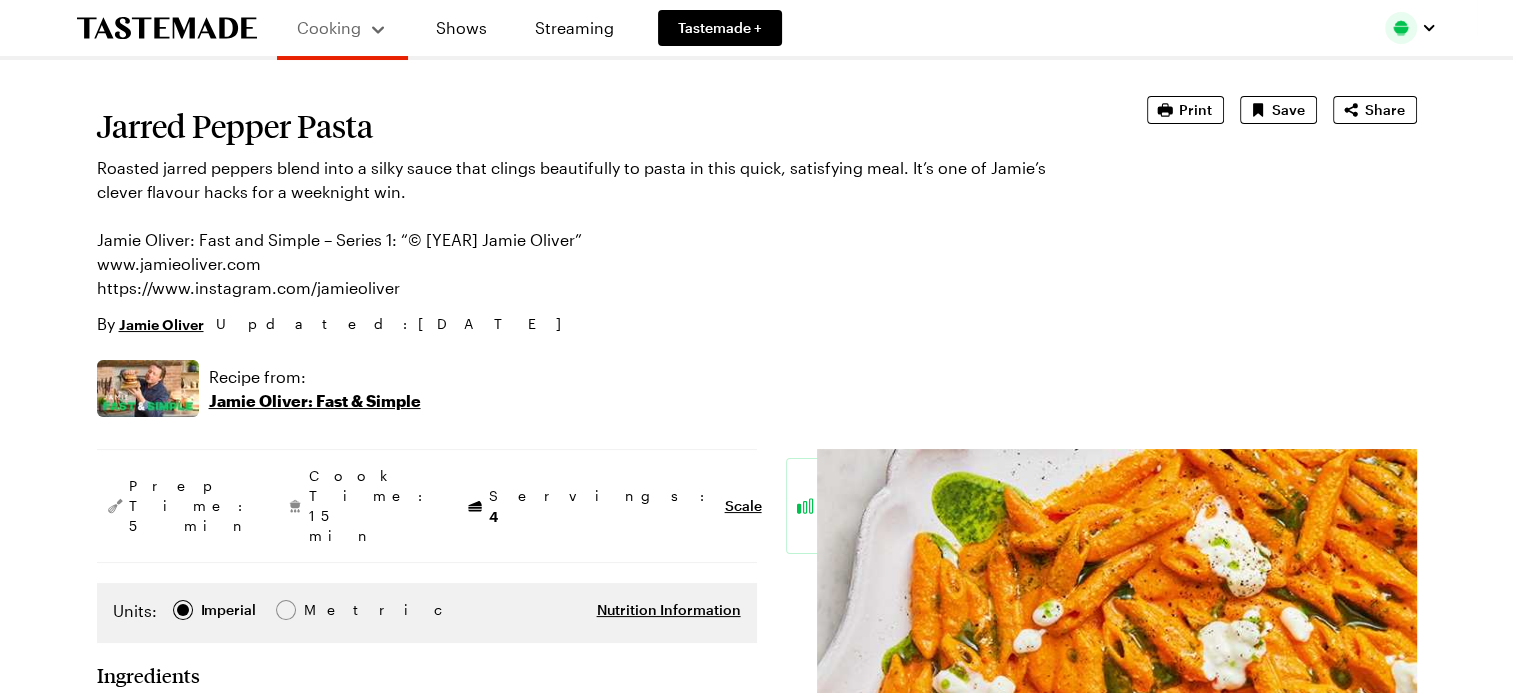 scroll, scrollTop: 0, scrollLeft: 0, axis: both 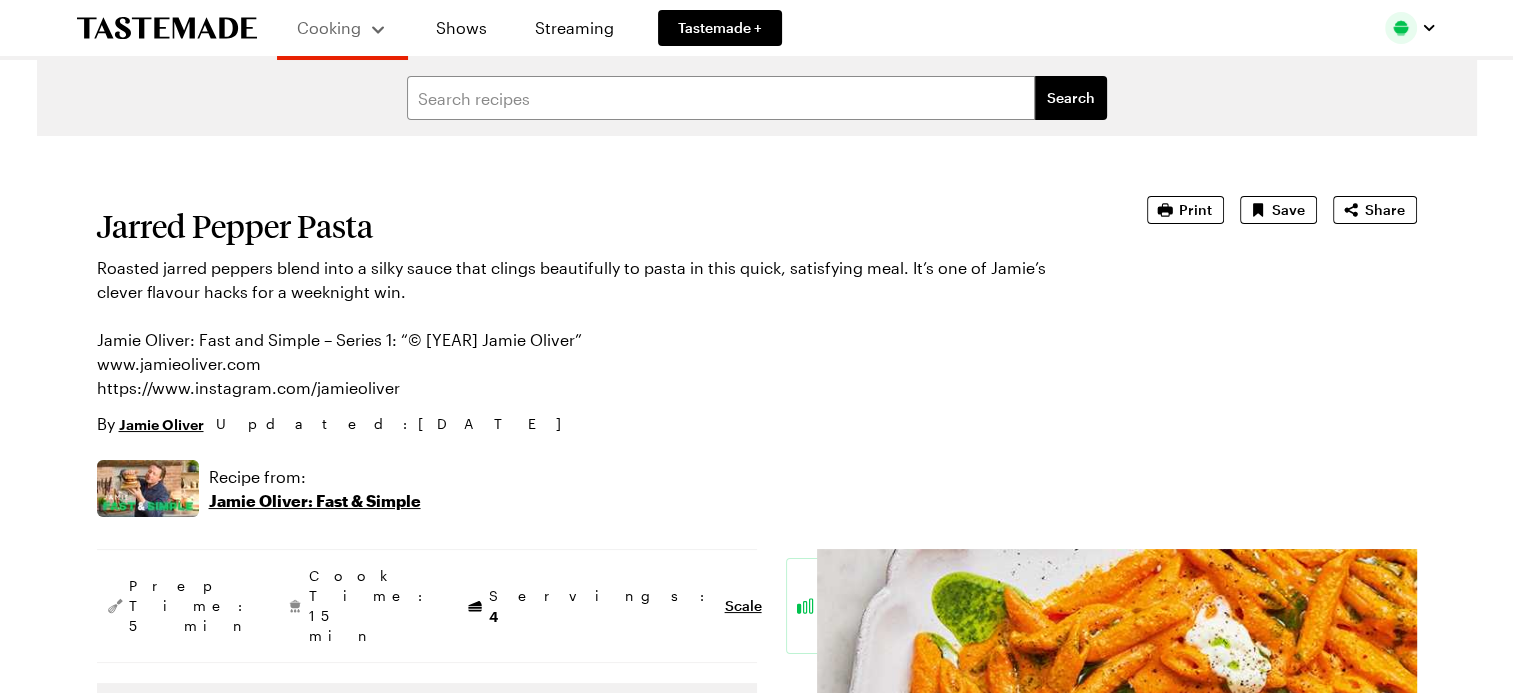 type on "x" 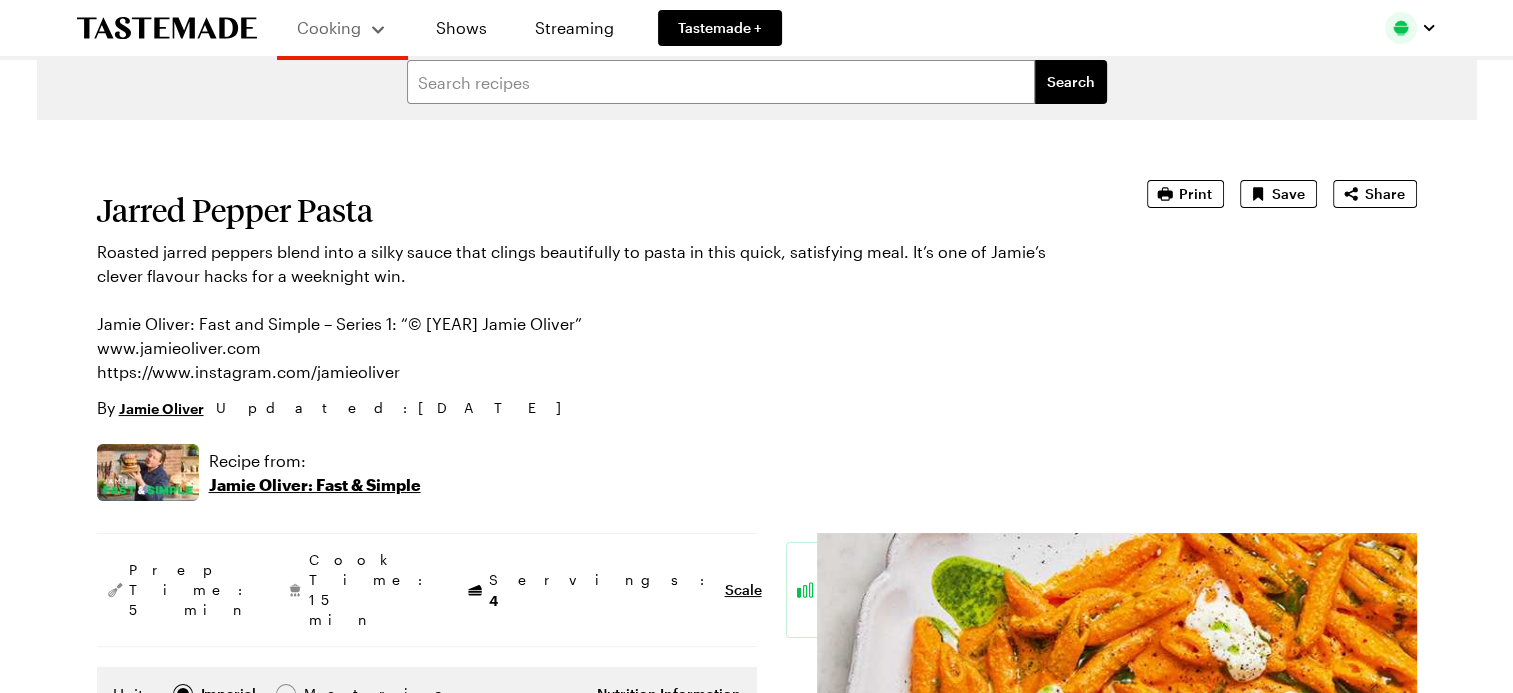 scroll, scrollTop: 0, scrollLeft: 0, axis: both 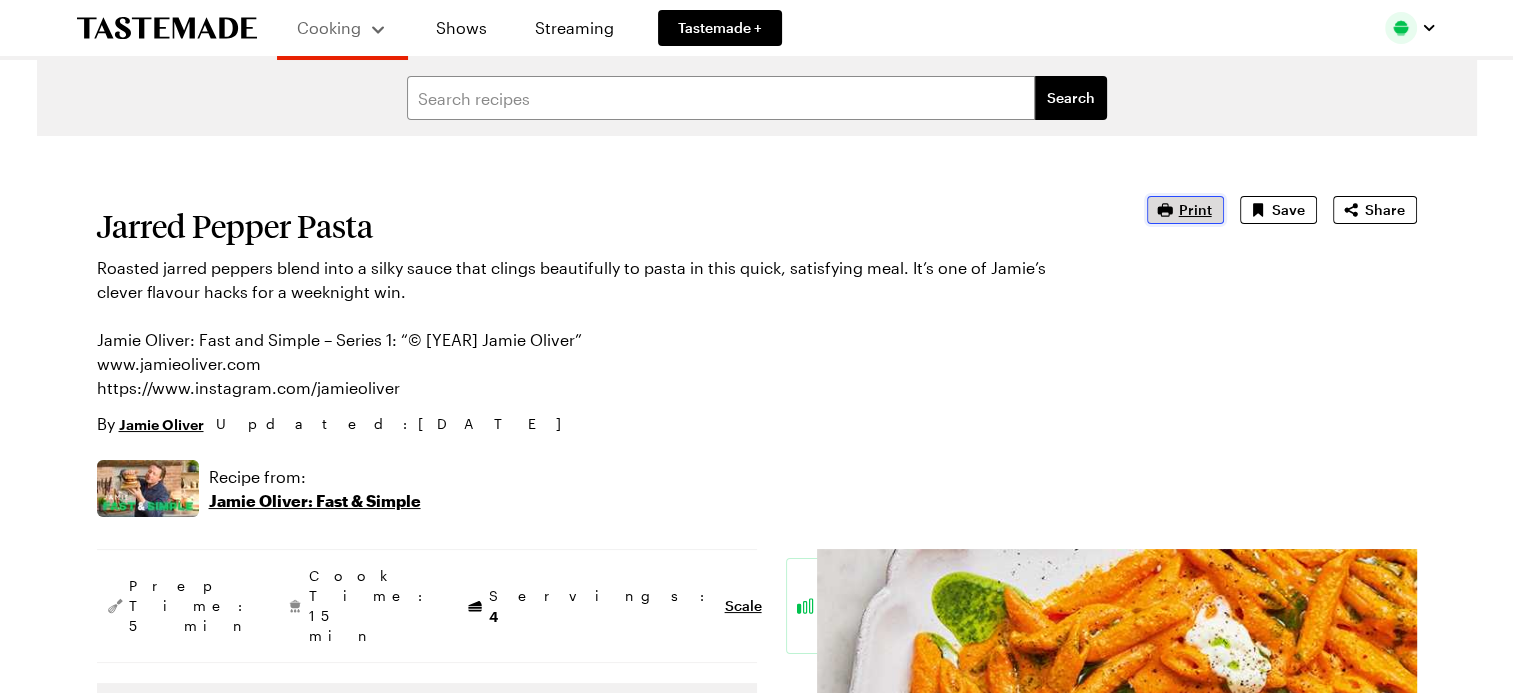 click on "Print" at bounding box center (1195, 210) 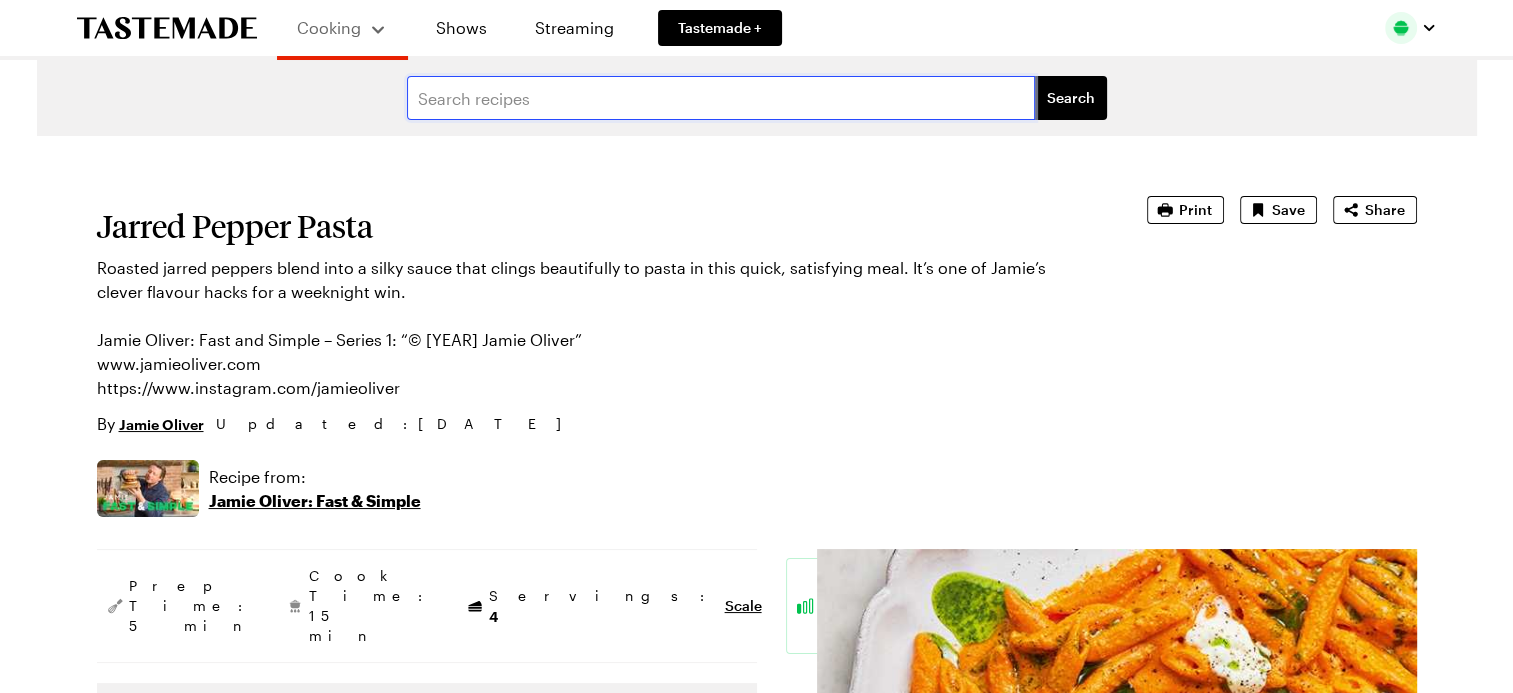 click at bounding box center (721, 98) 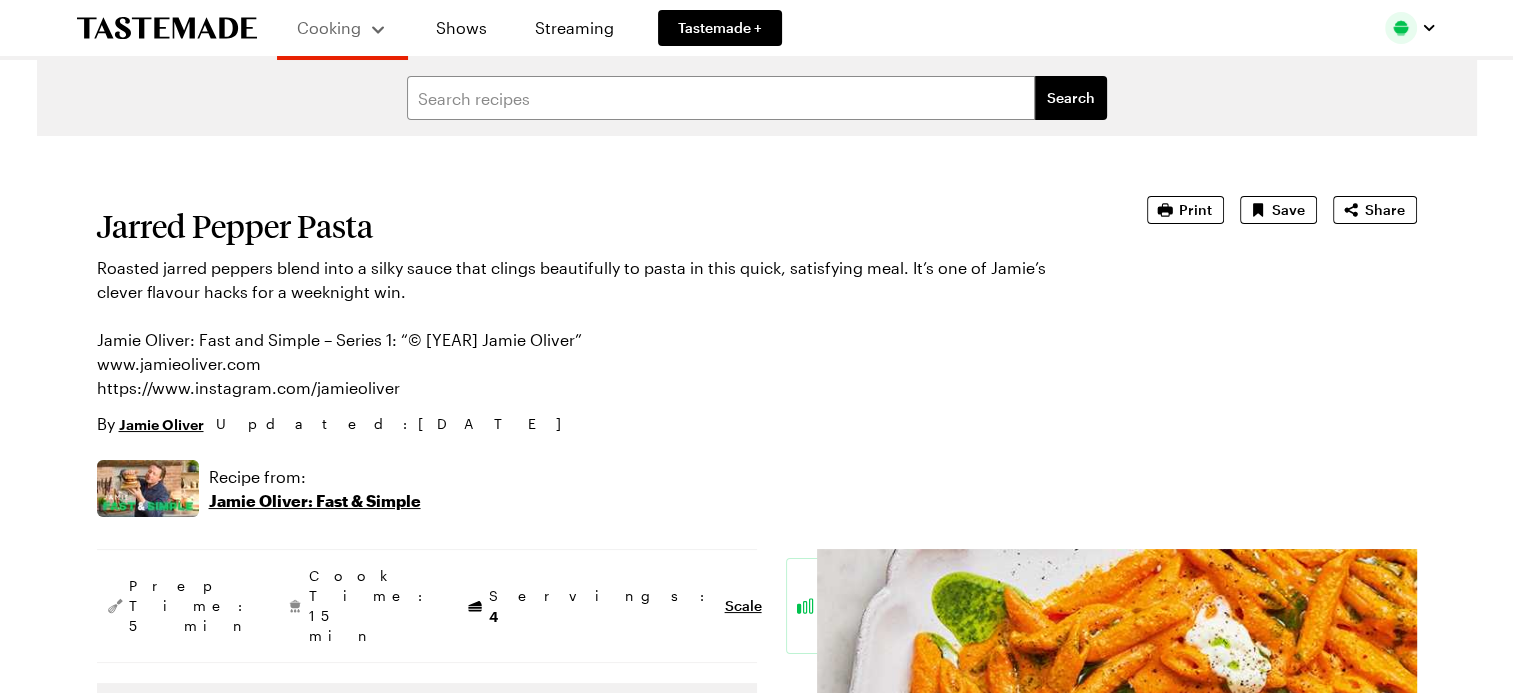 click on "Jamie Oliver: Fast & Simple" at bounding box center [315, 501] 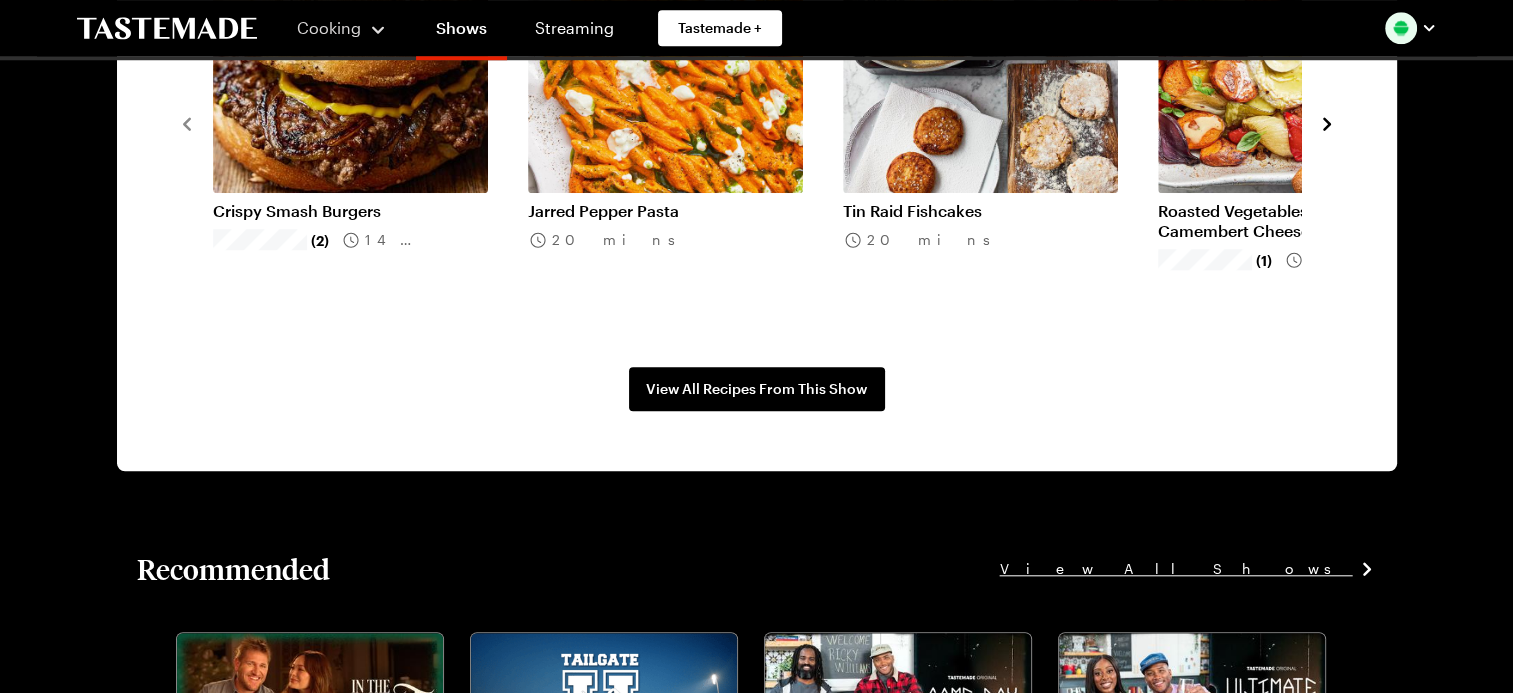 scroll, scrollTop: 1600, scrollLeft: 0, axis: vertical 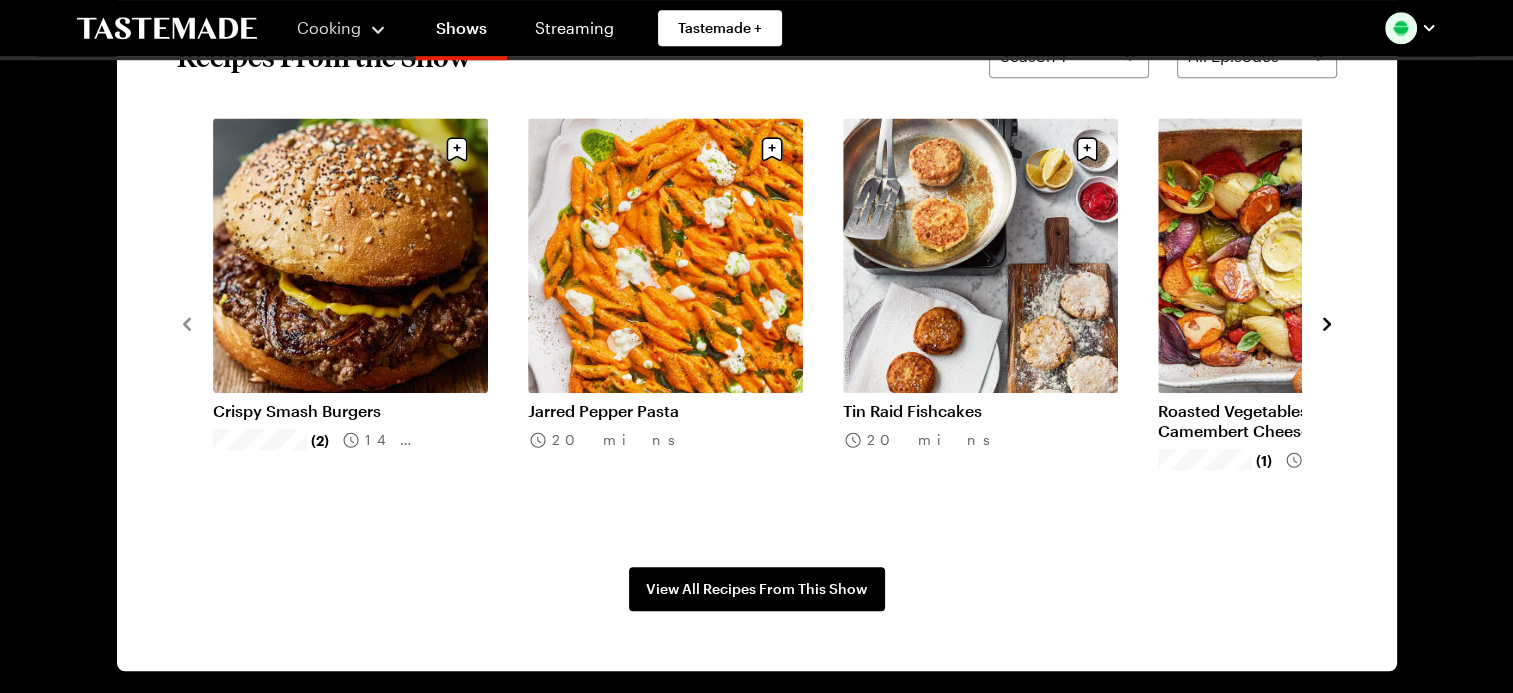 click 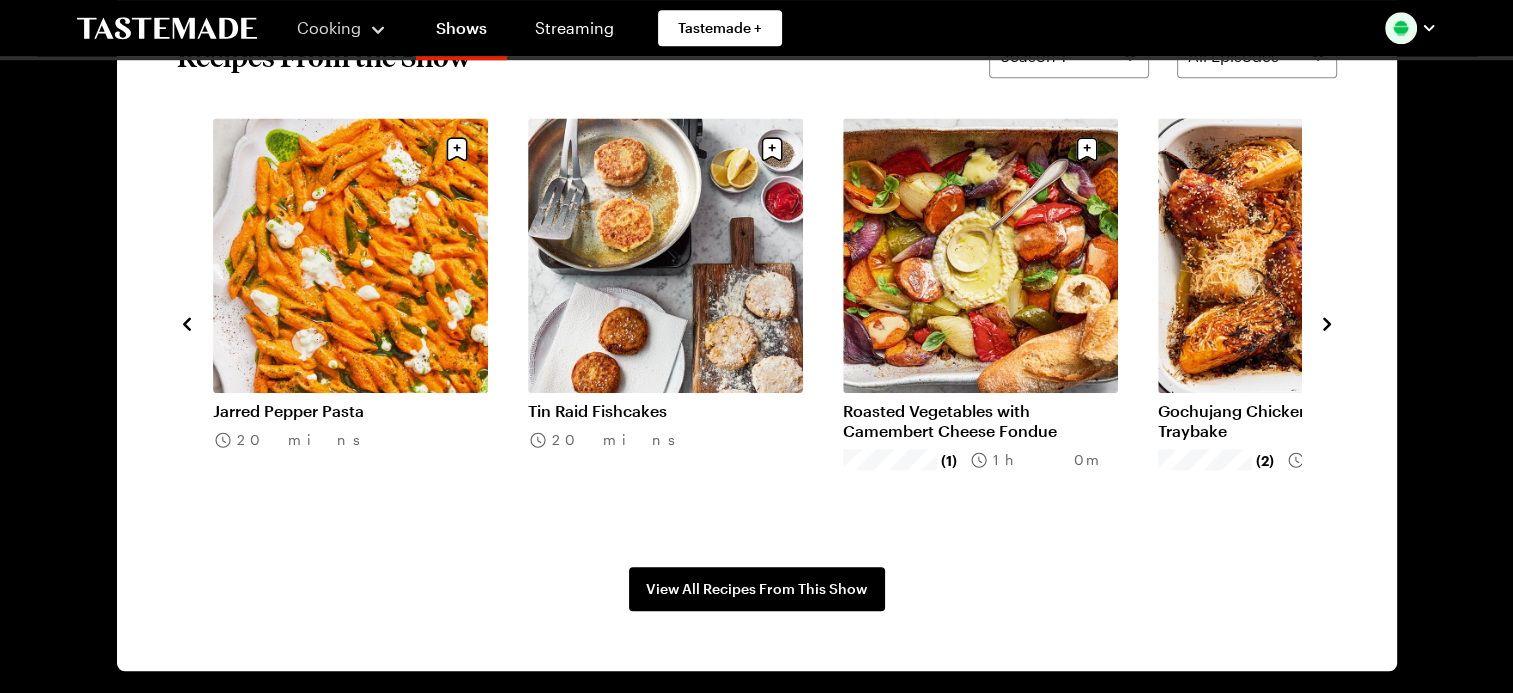 click 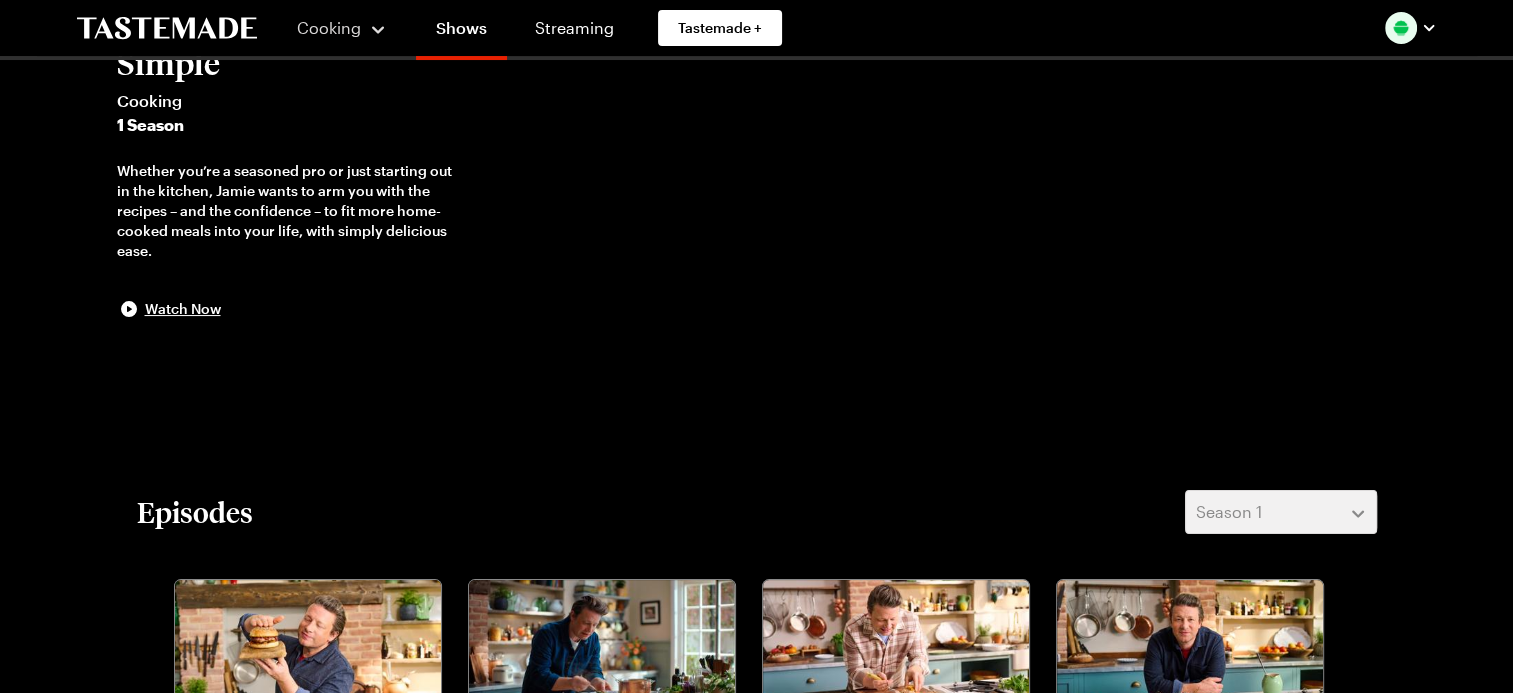 scroll, scrollTop: 0, scrollLeft: 0, axis: both 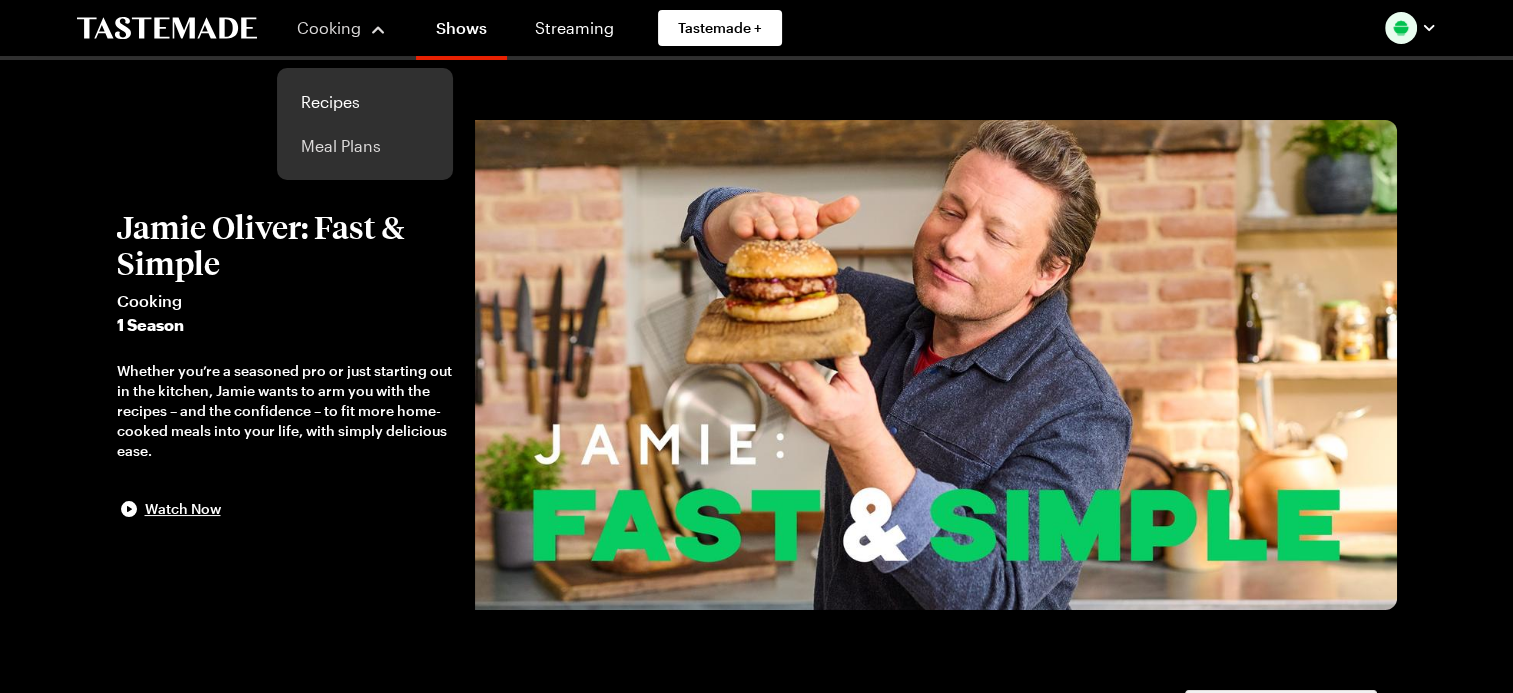 click on "Meal Plans" at bounding box center [365, 146] 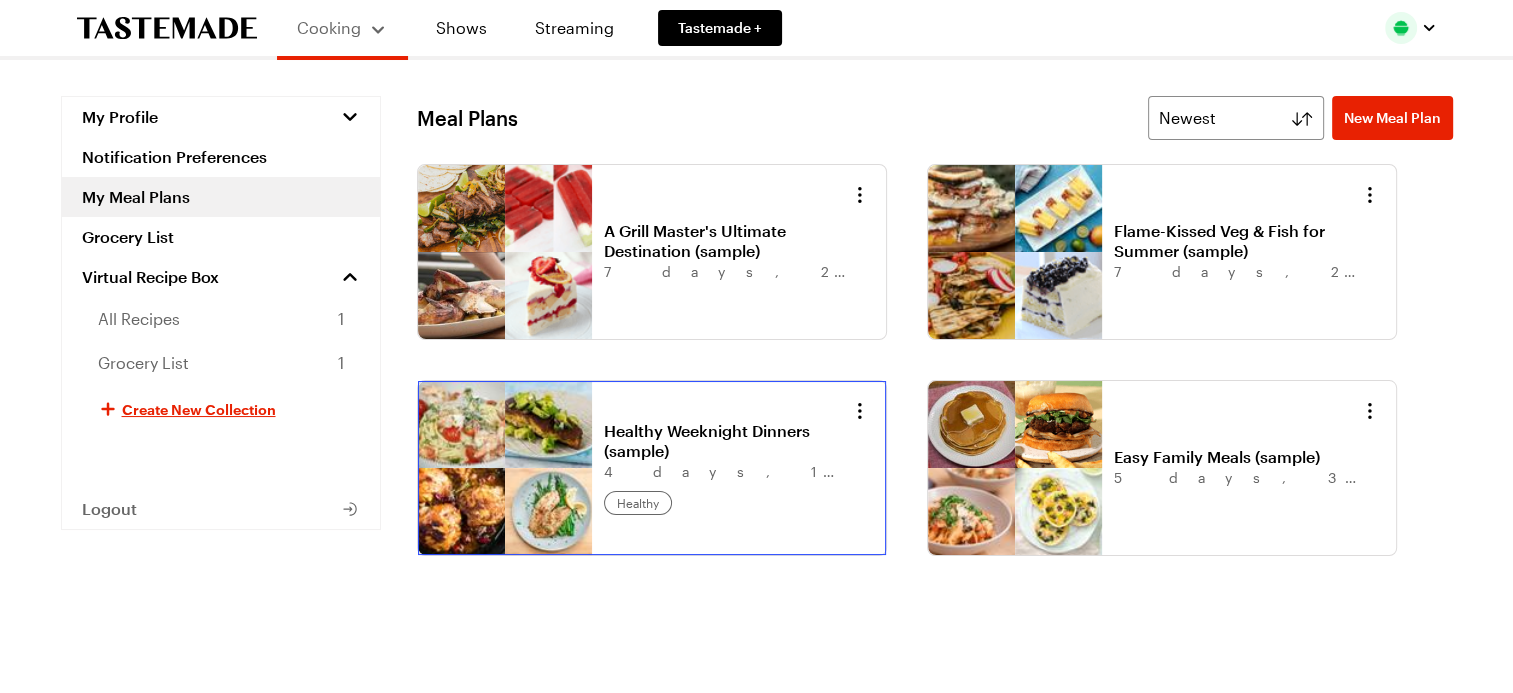 click on "Healthy Weeknight Dinners (sample)" at bounding box center (728, 441) 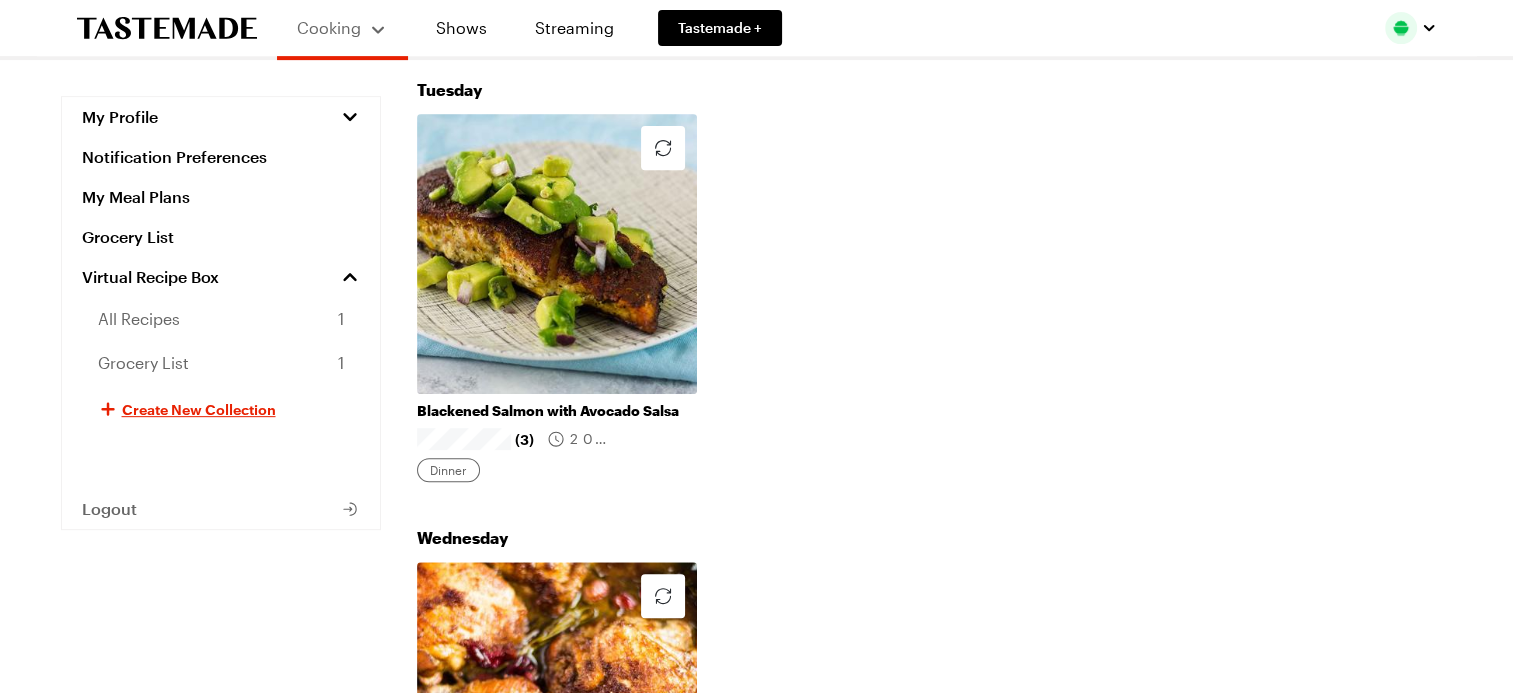 scroll, scrollTop: 100, scrollLeft: 0, axis: vertical 